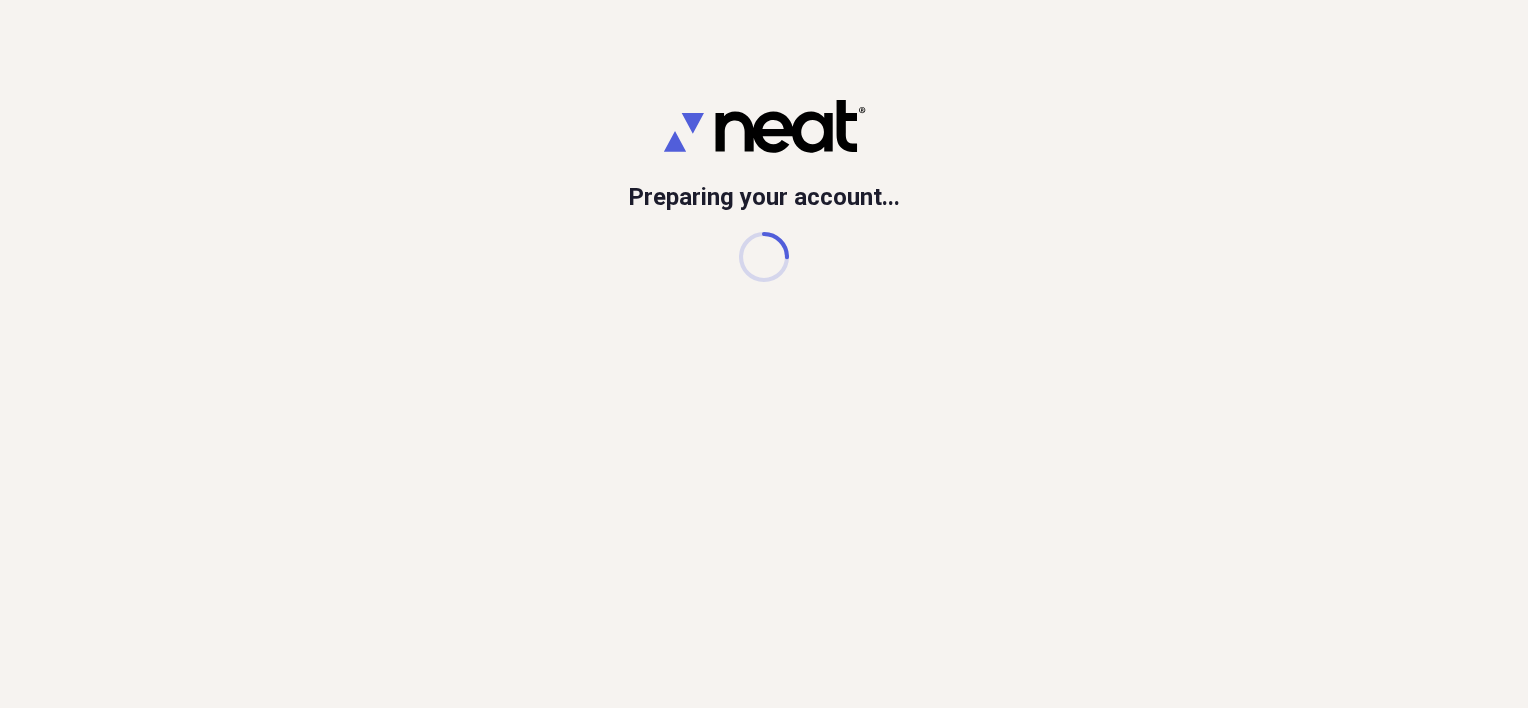 scroll, scrollTop: 0, scrollLeft: 0, axis: both 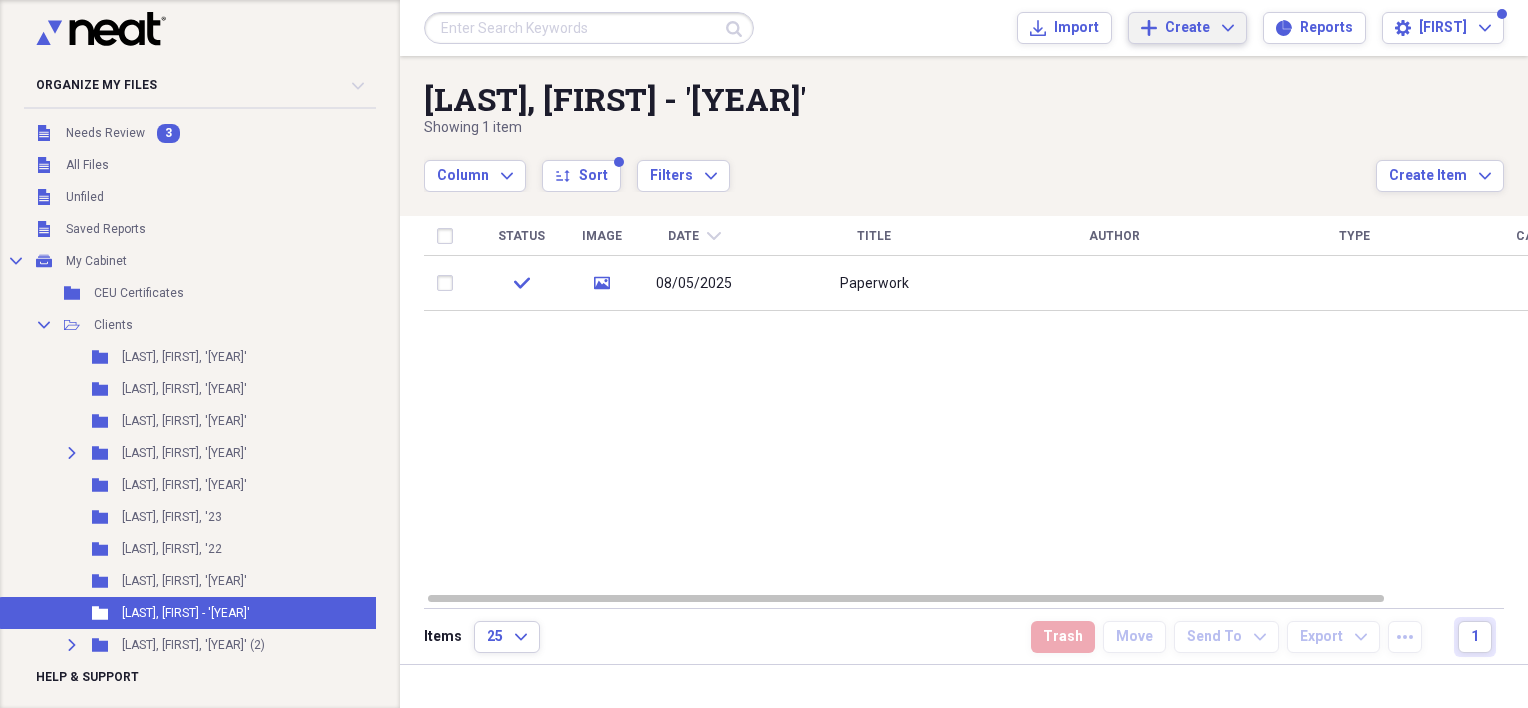 click 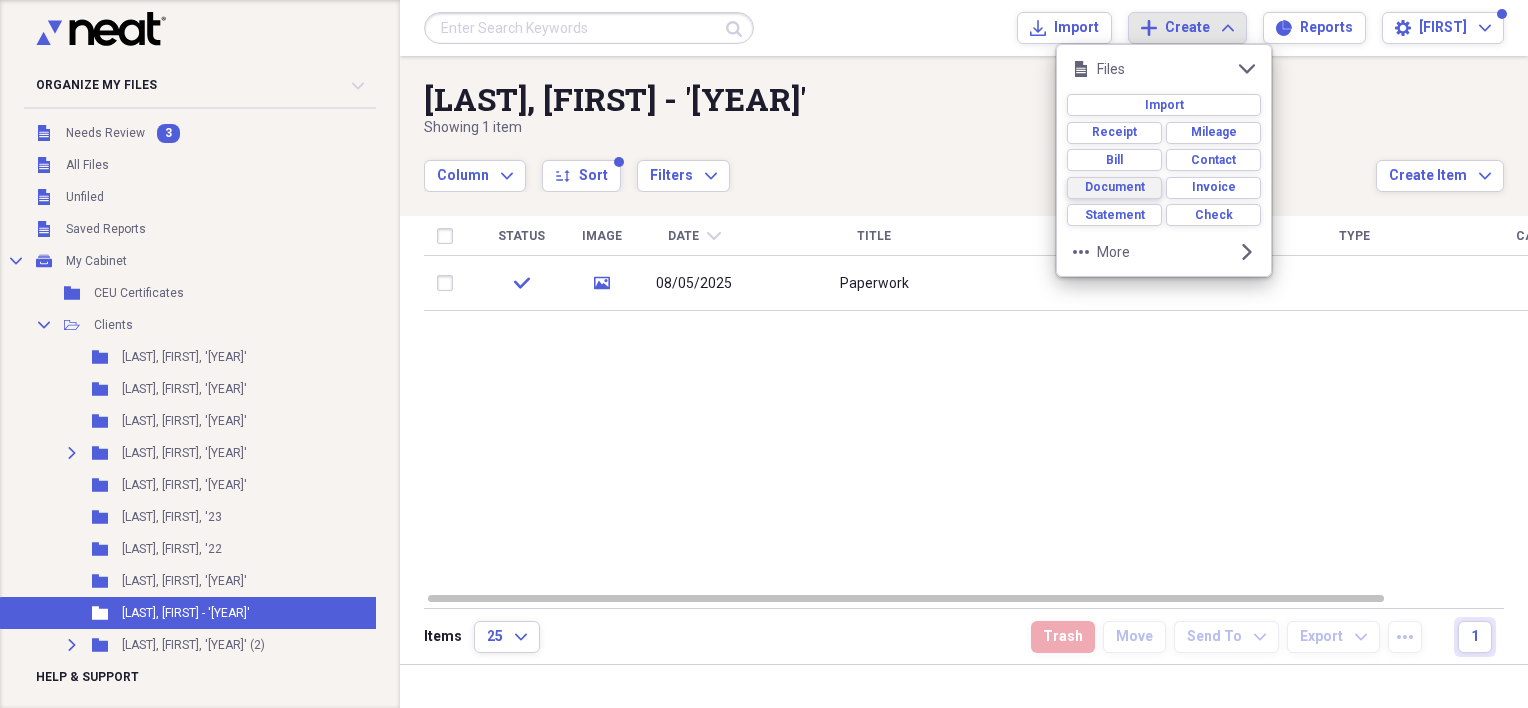 click on "Document" at bounding box center [1115, 187] 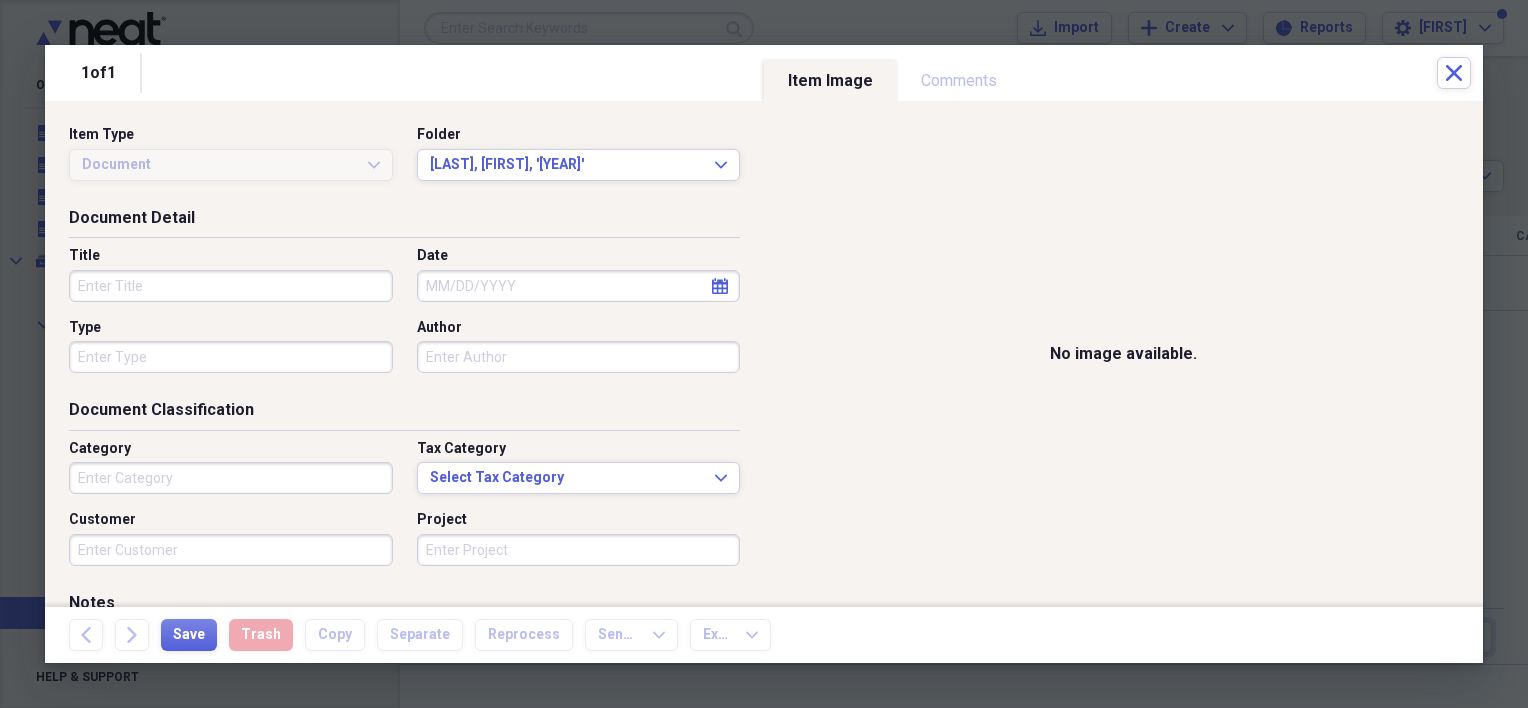 click on "calendar" 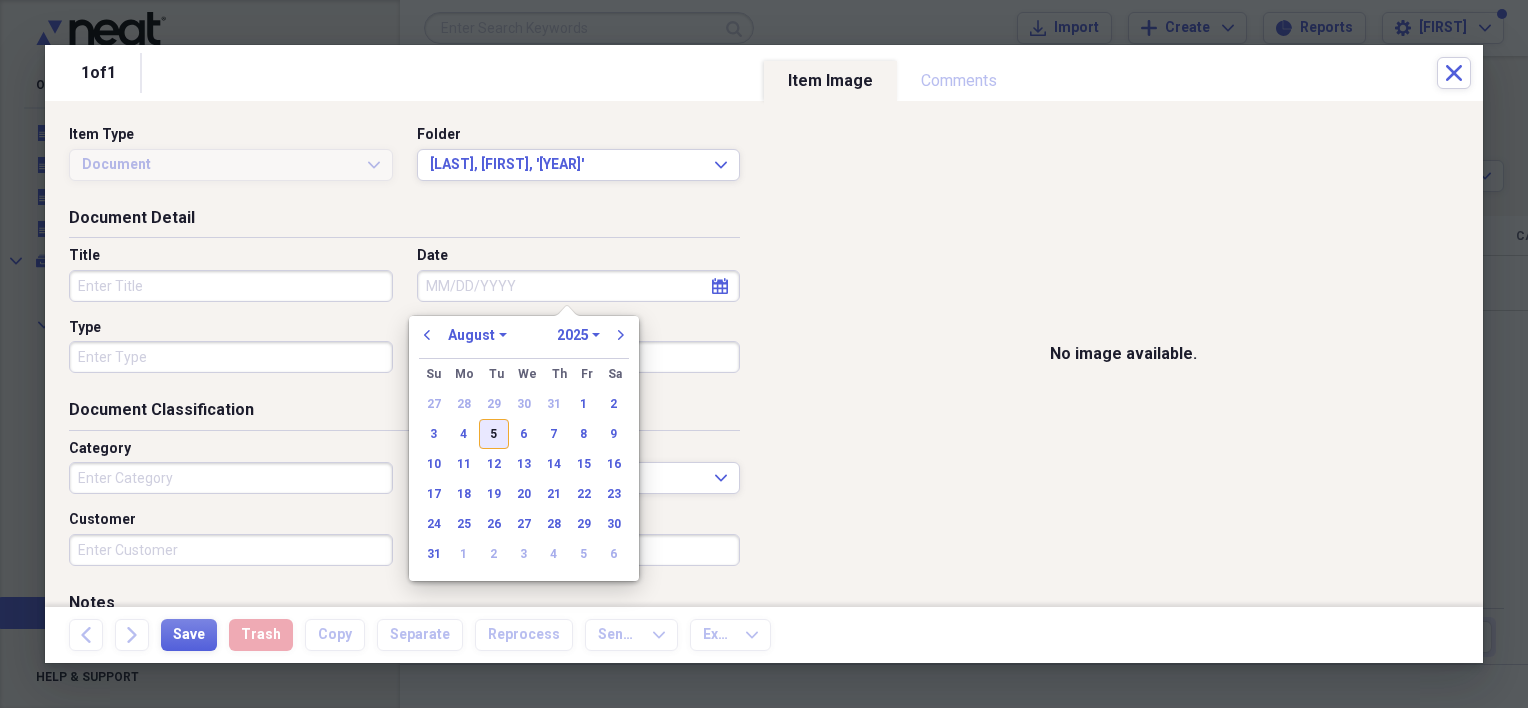 click on "5" at bounding box center [494, 434] 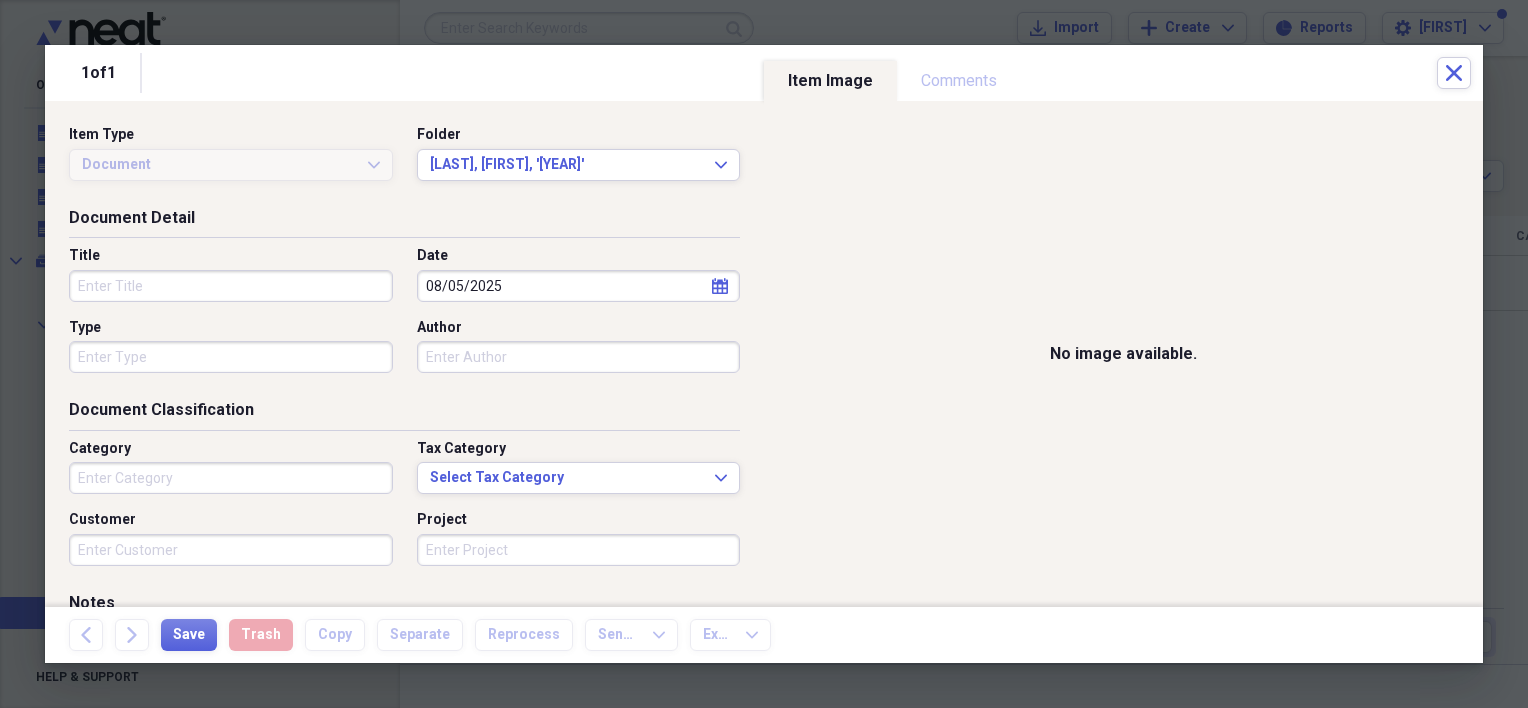 click on "Title" at bounding box center [231, 286] 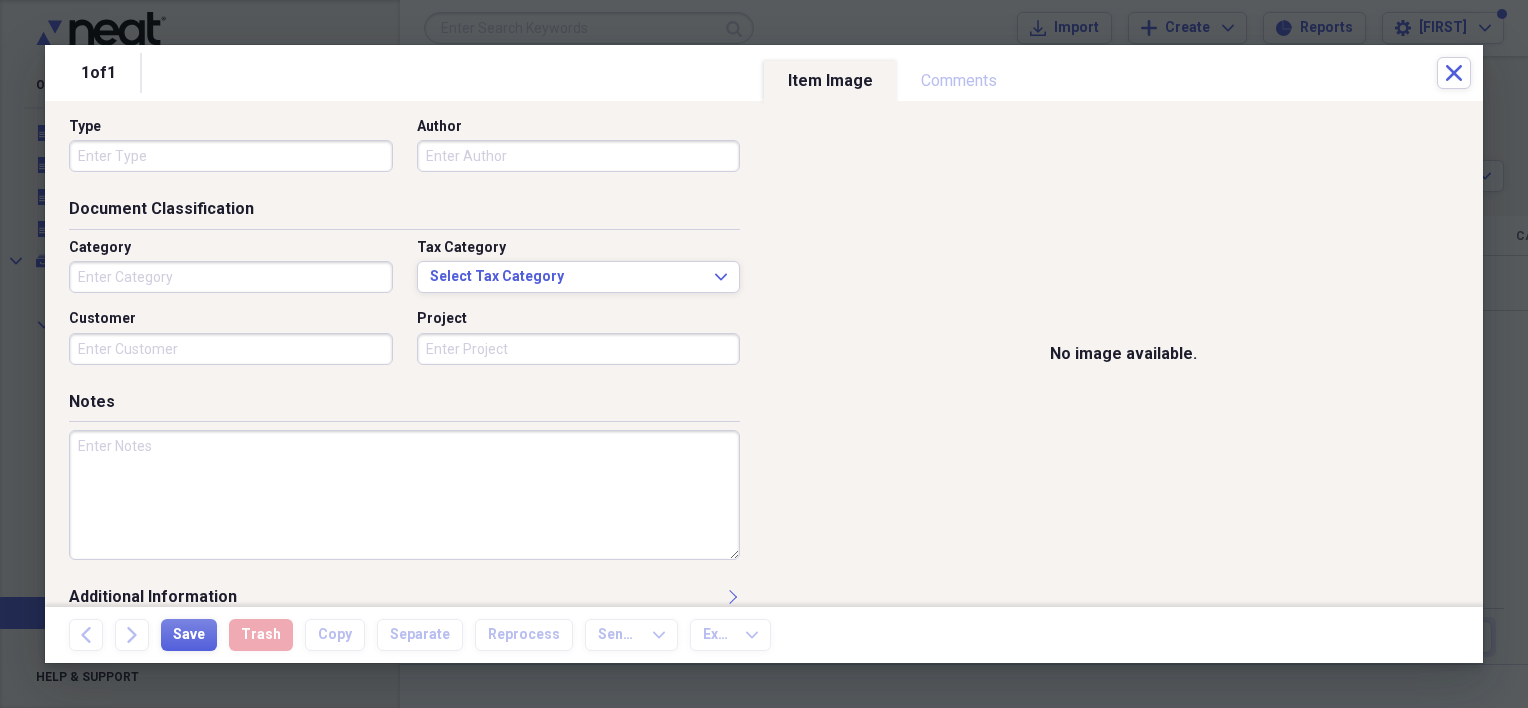 scroll, scrollTop: 228, scrollLeft: 0, axis: vertical 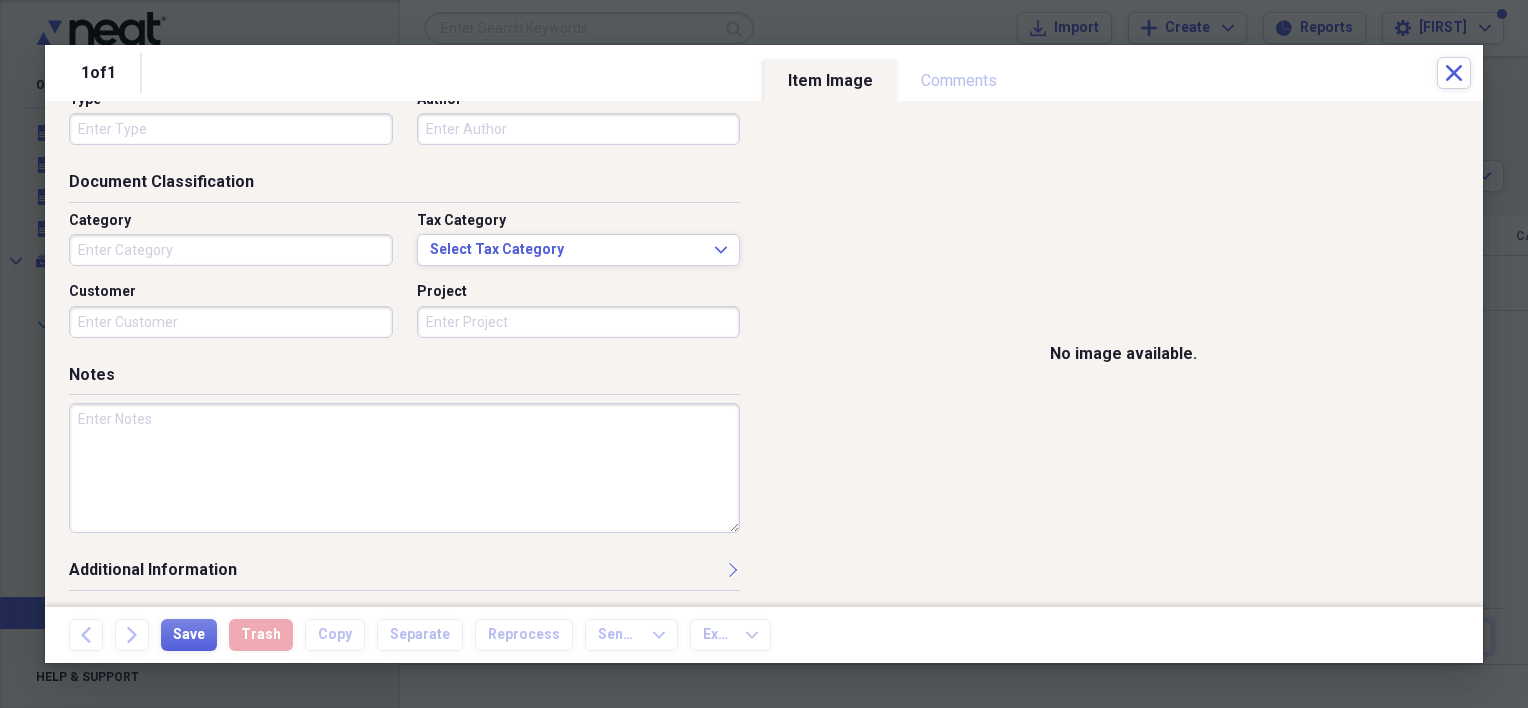 type on "Intake" 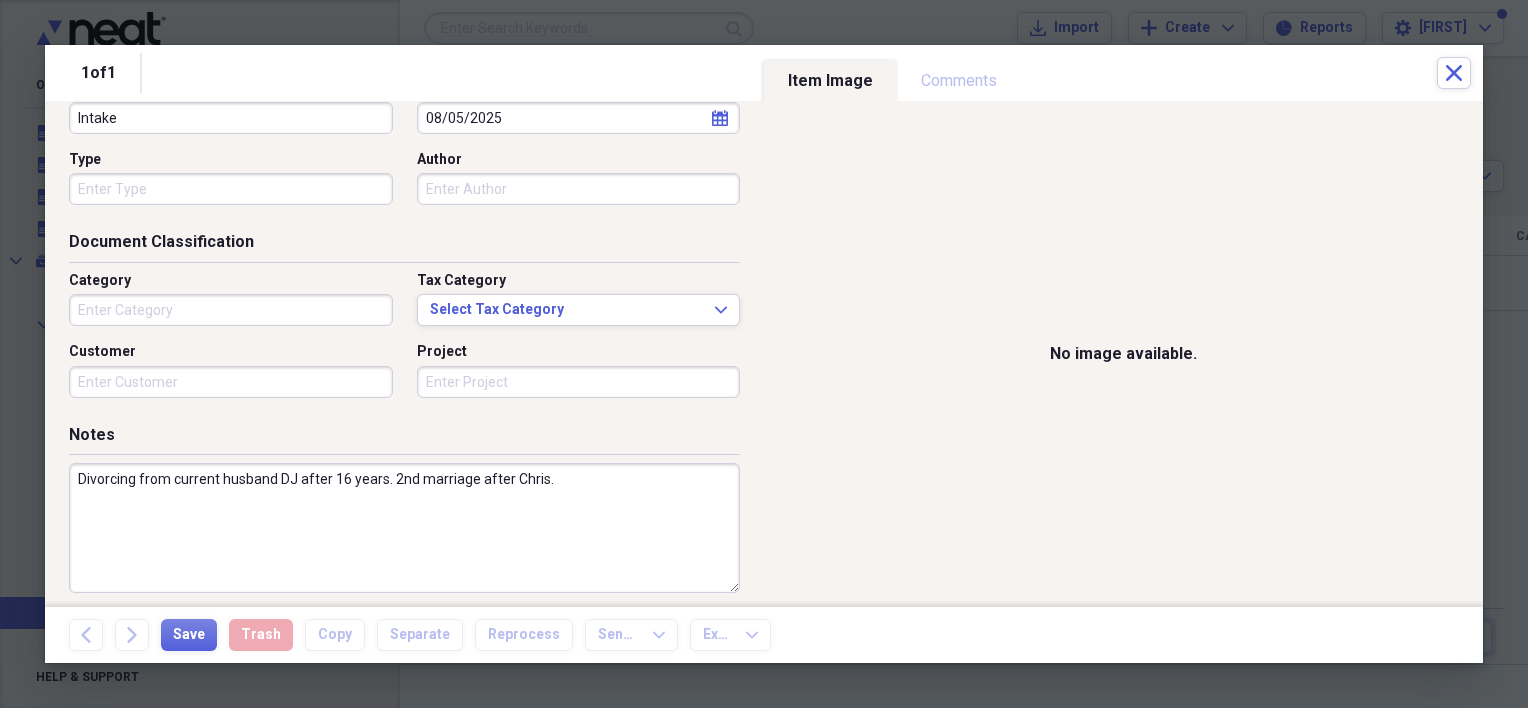 scroll, scrollTop: 124, scrollLeft: 0, axis: vertical 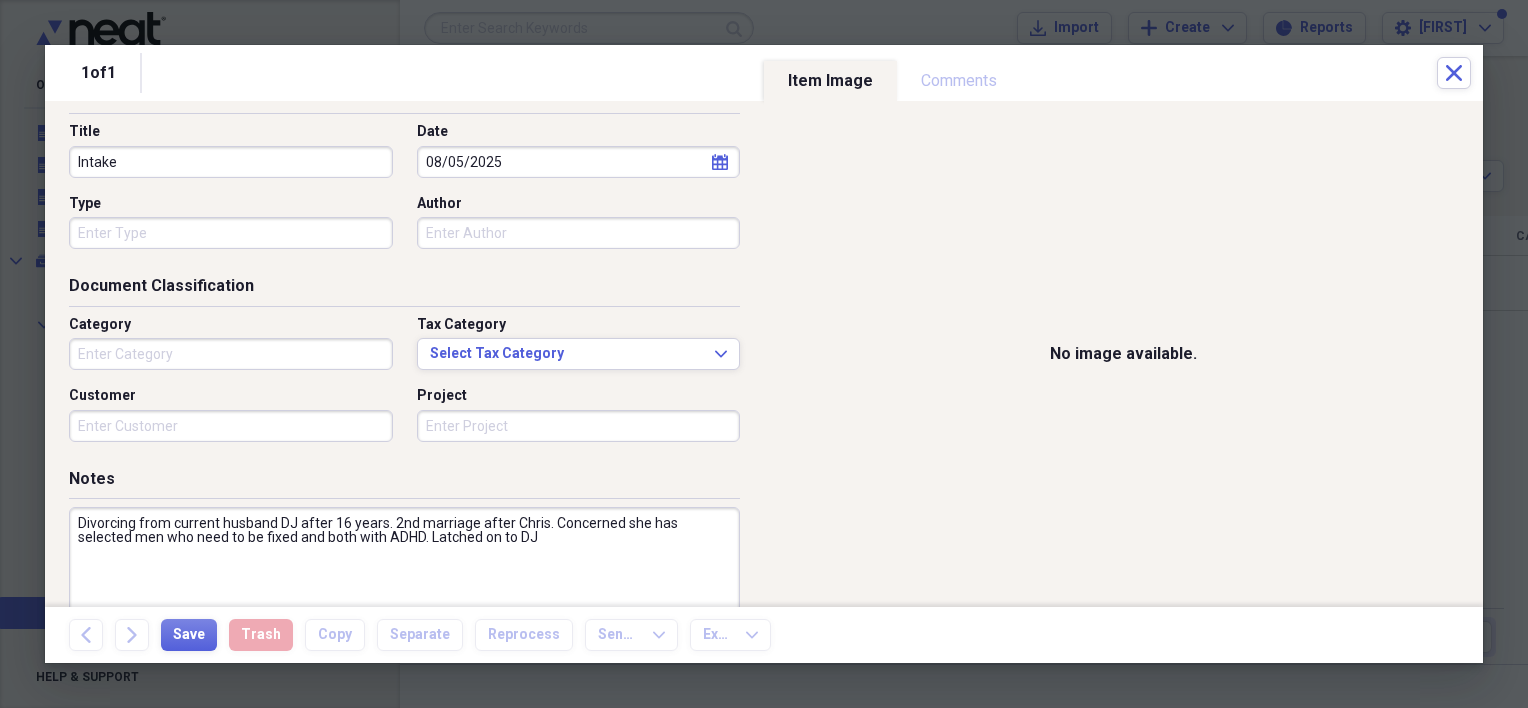 click on "1  of  1 Close" at bounding box center (764, 73) 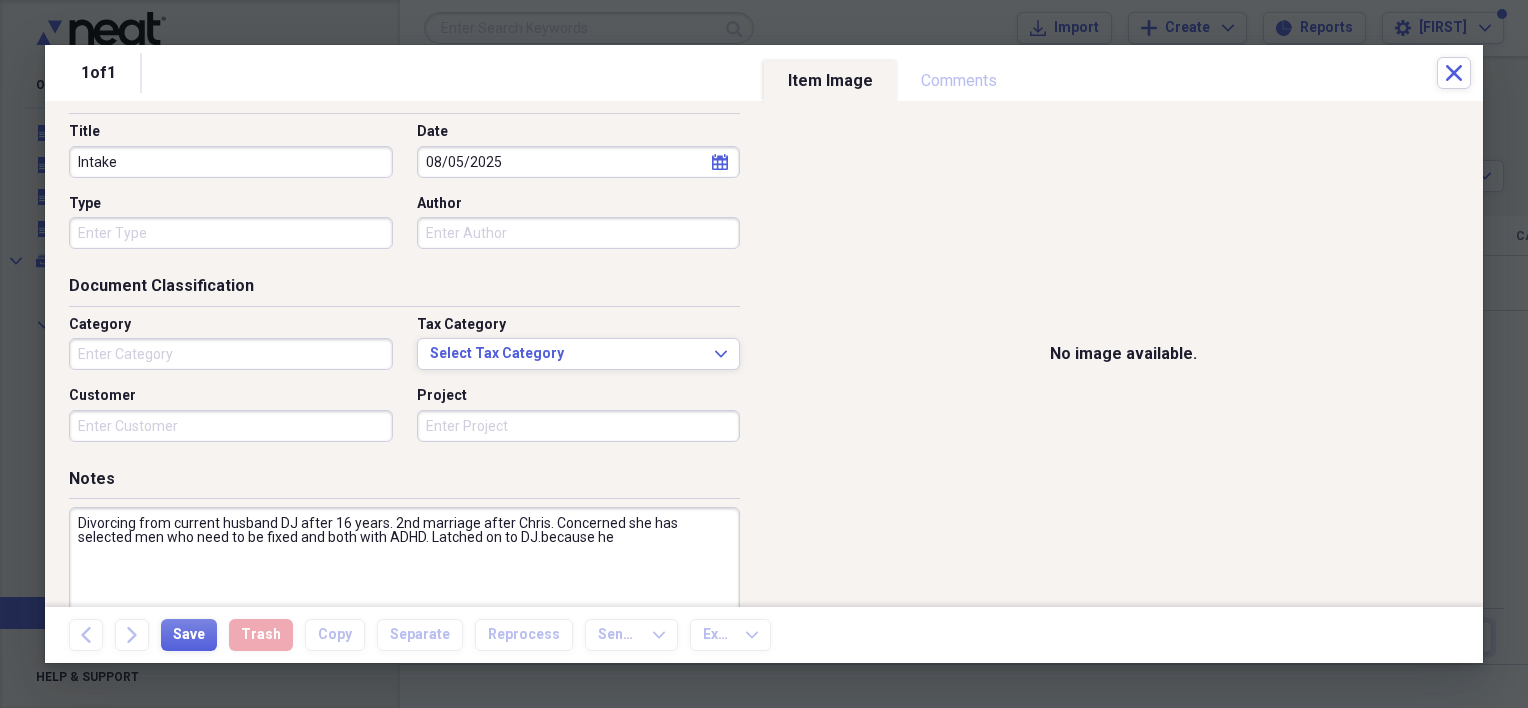 click on "Document Classification Category Tax Category Select Tax Category Expand Customer Project" at bounding box center [404, 371] 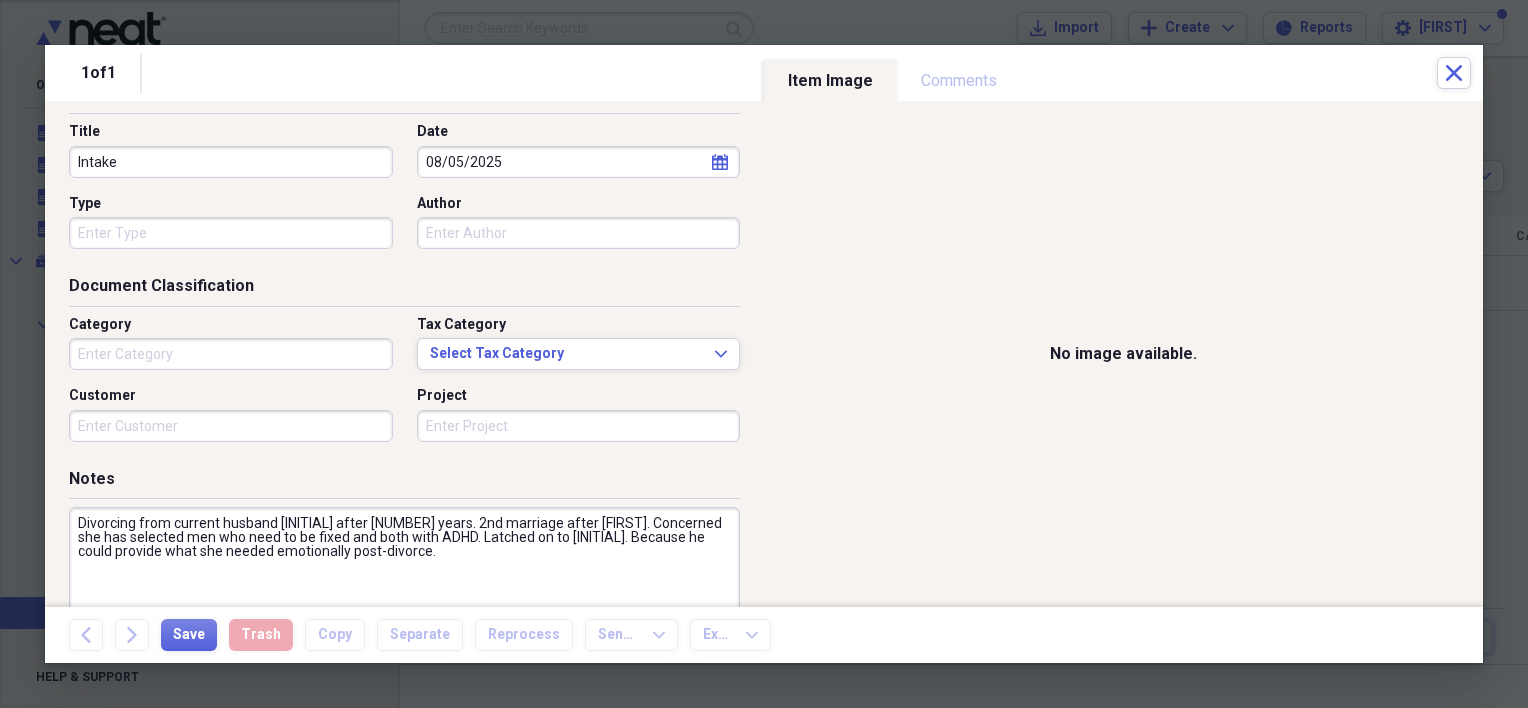 click on "Divorcing from current husband [INITIAL] after [NUMBER] years. 2nd marriage after [FIRST]. Concerned she has selected men who need to be fixed and both with ADHD. Latched on to [INITIAL]. Because he could provide what she needed emotionally post-divorce." at bounding box center (404, 572) 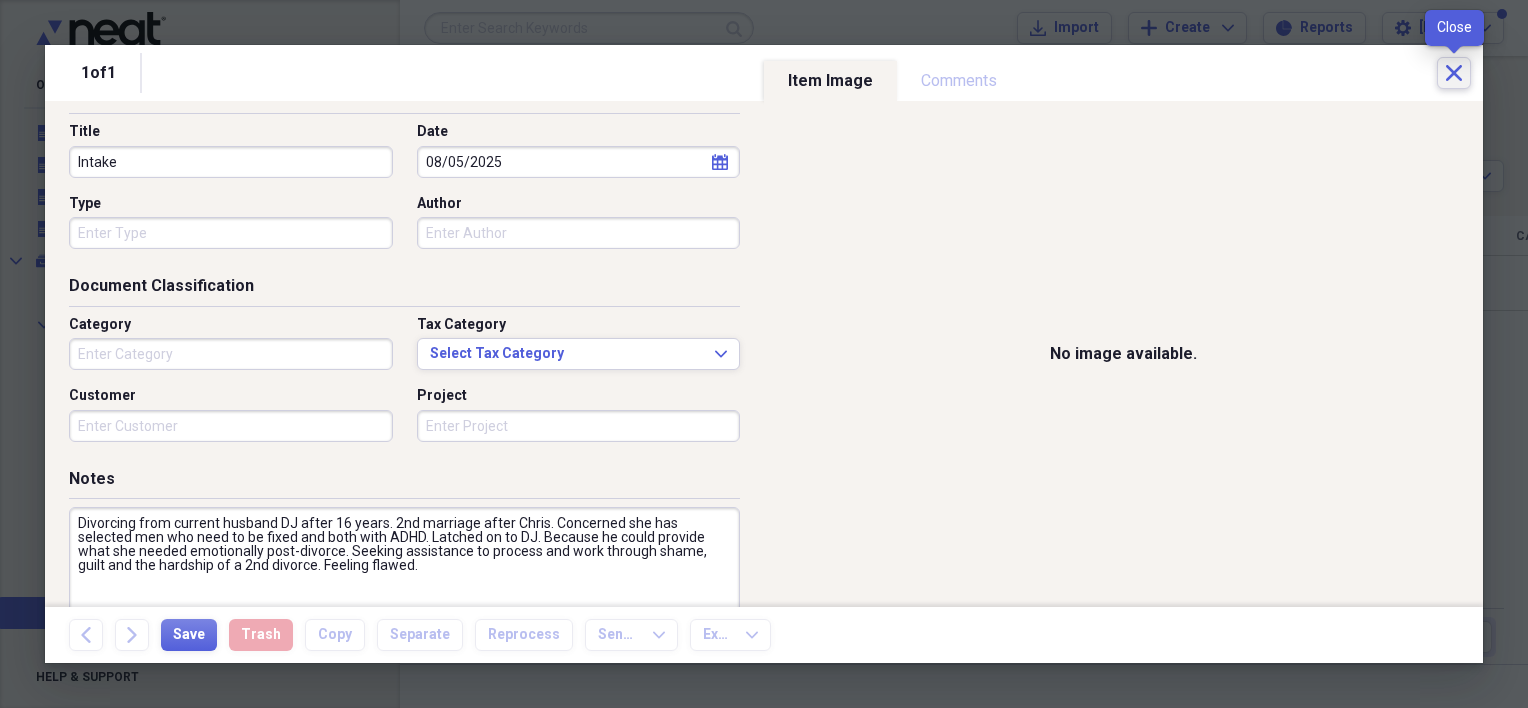 type on "Divorcing from current husband DJ after 16 years. 2nd marriage after Chris. Concerned she has selected men who need to be fixed and both with ADHD. Latched on to DJ. Because he could provide what she needed emotionally post-divorce. Seeking assistance to process and work through shame, guilt and the hardship of a 2nd divorce. Feeling flawed." 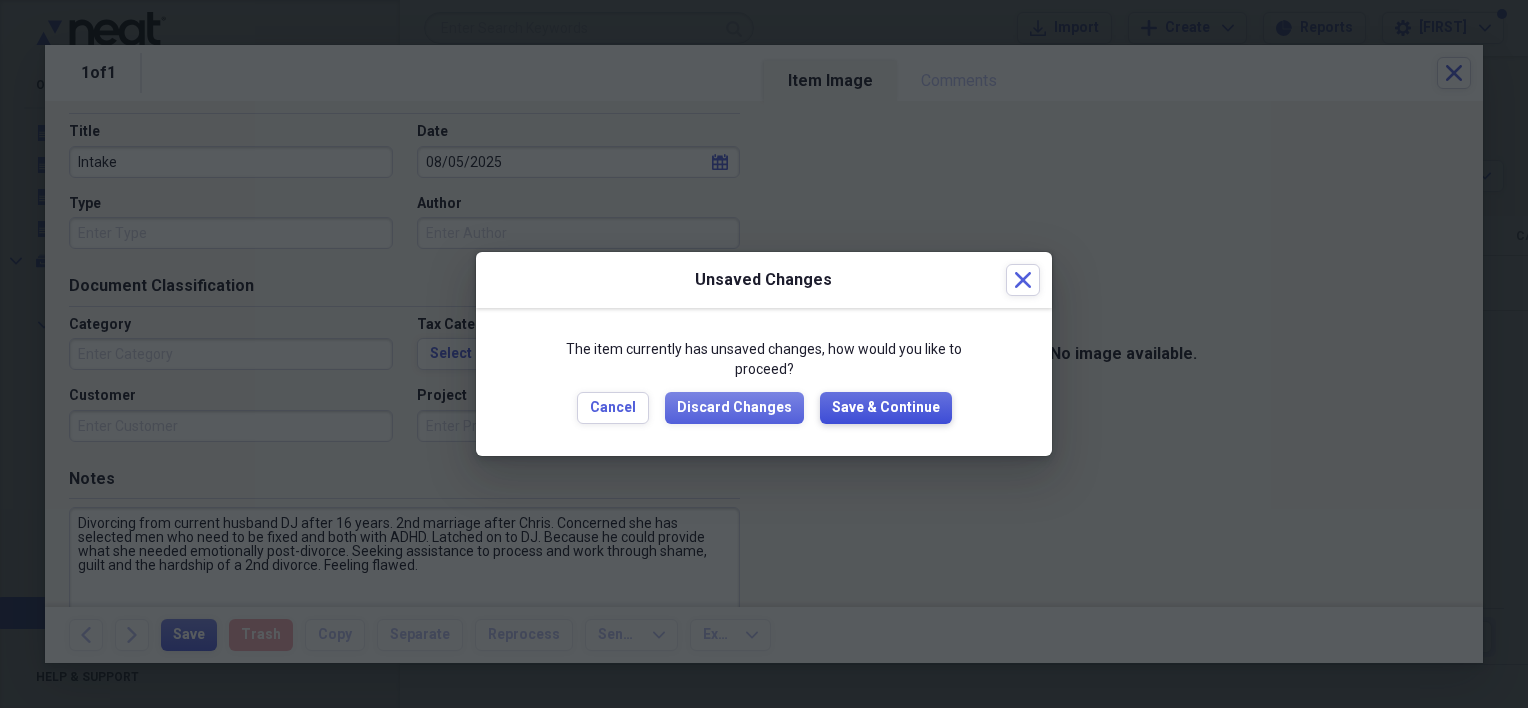 click on "Save & Continue" at bounding box center (886, 408) 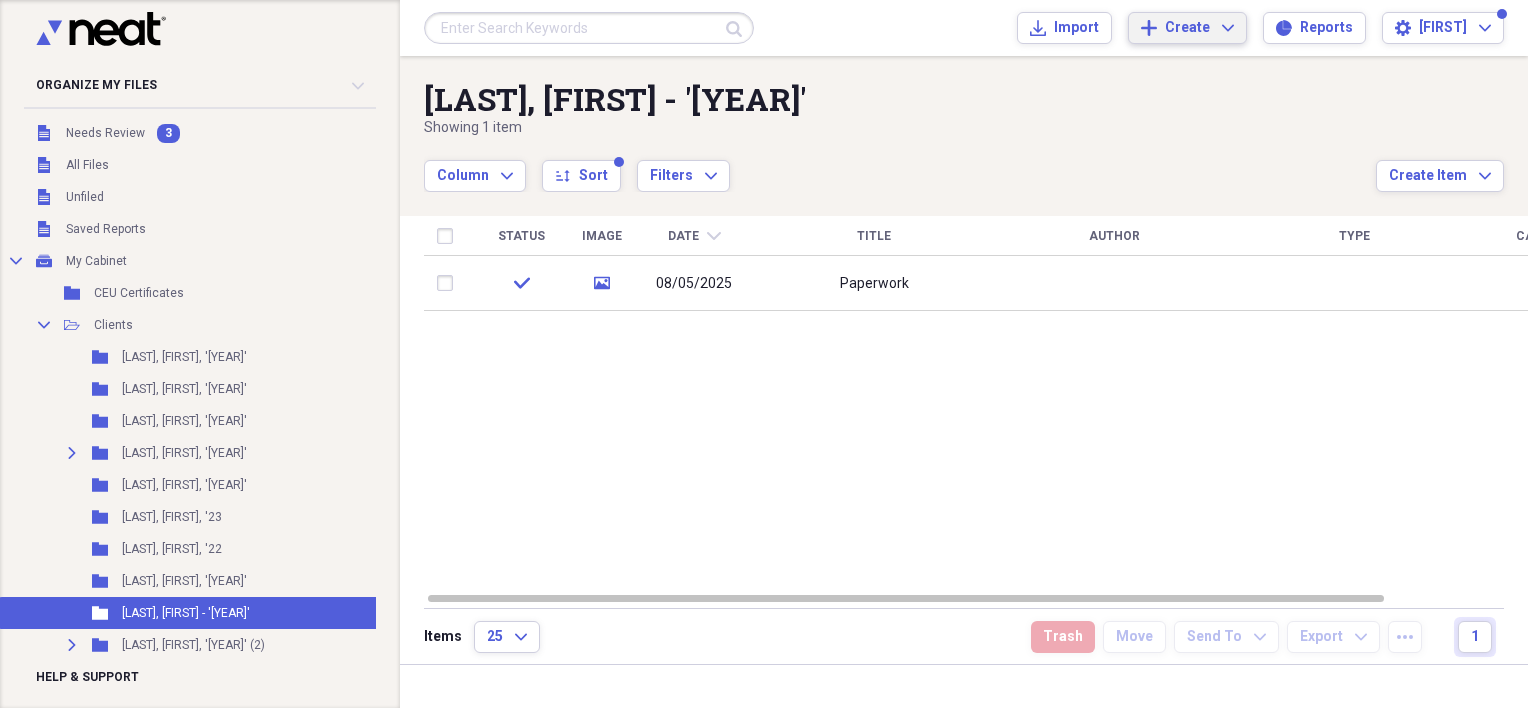 click on "Expand" 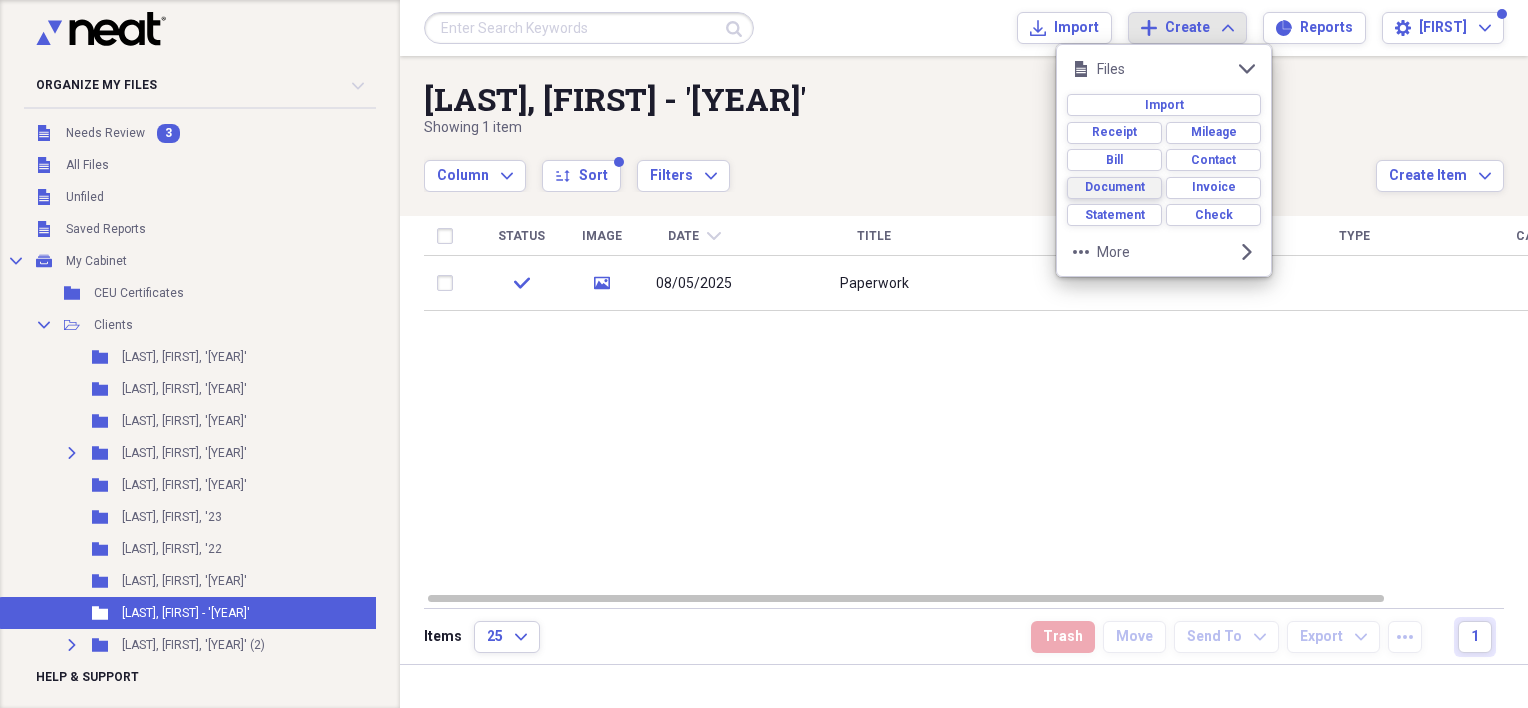 click on "Document" at bounding box center (1115, 187) 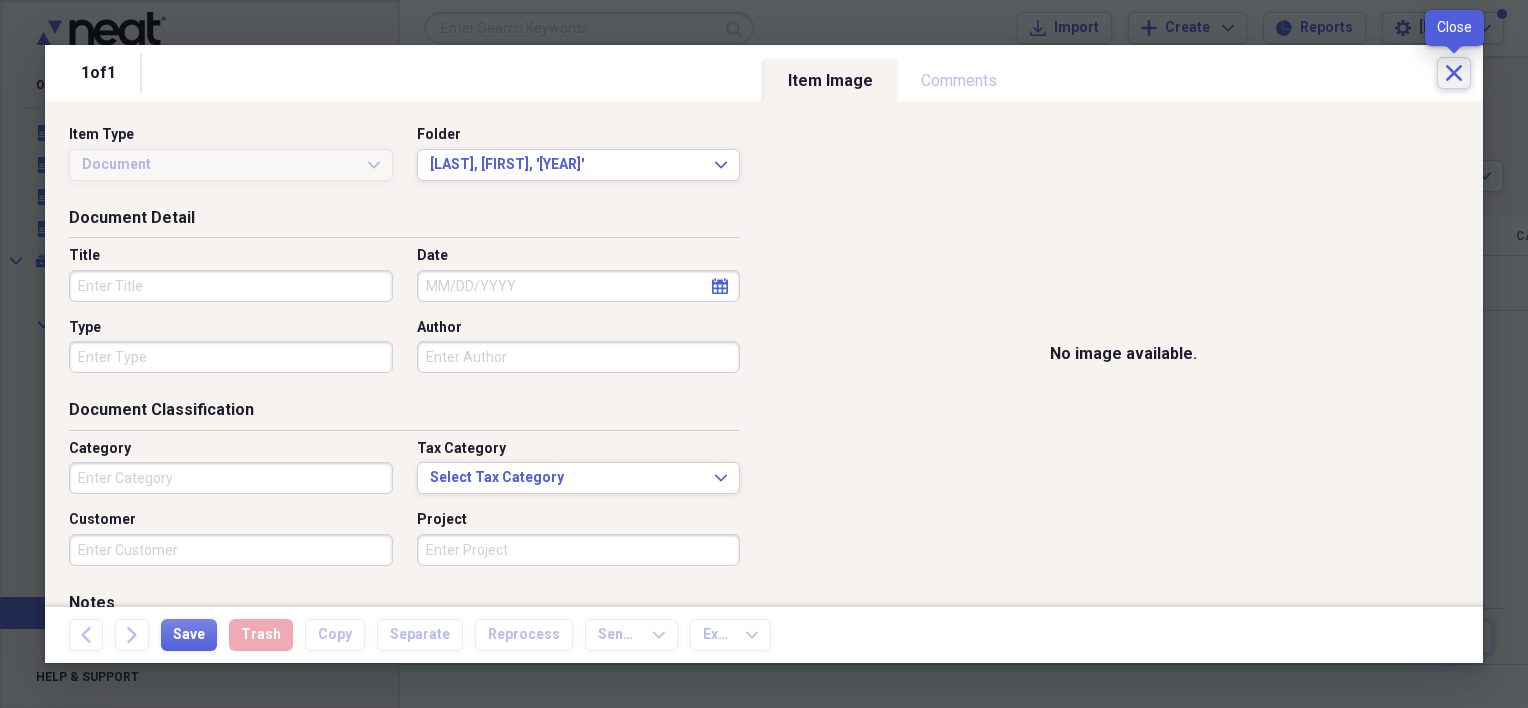 click on "Close" 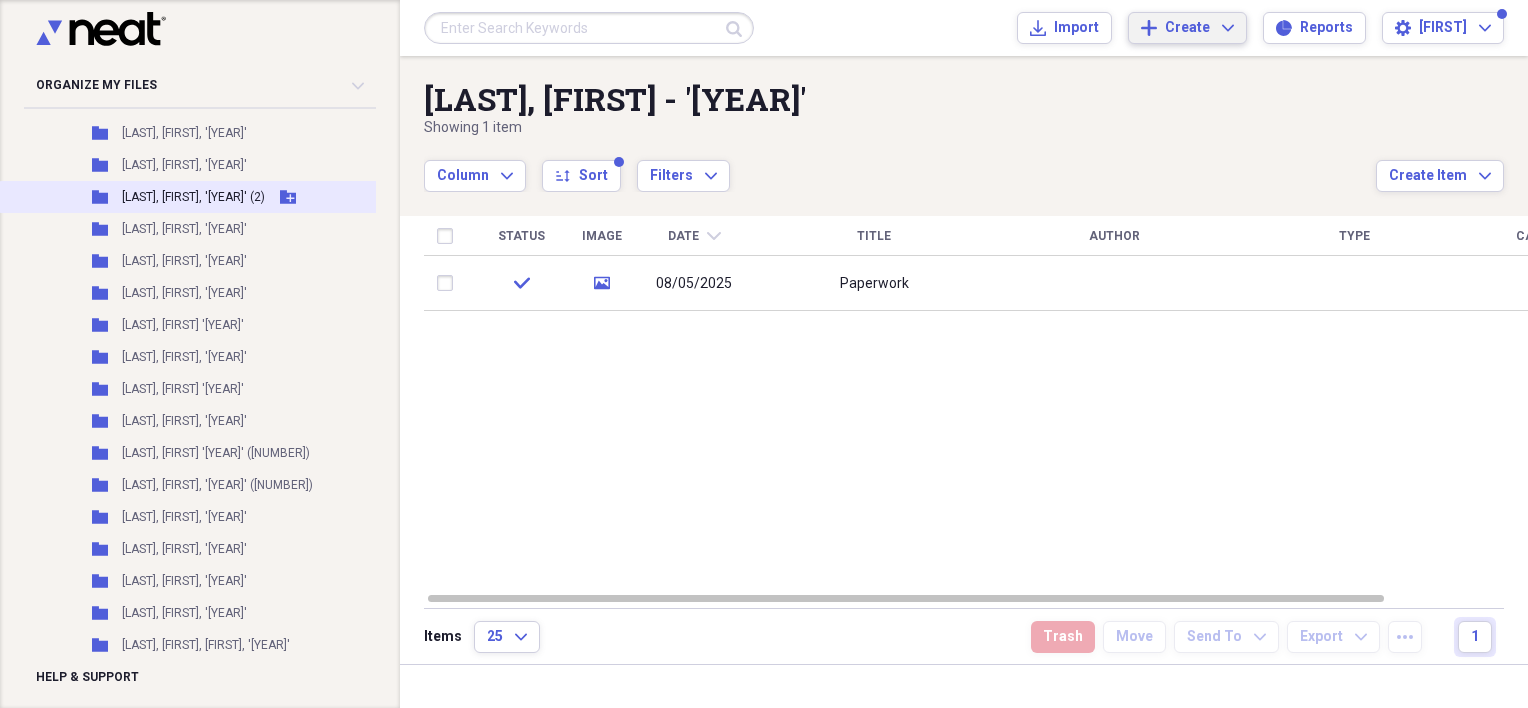 scroll, scrollTop: 1700, scrollLeft: 0, axis: vertical 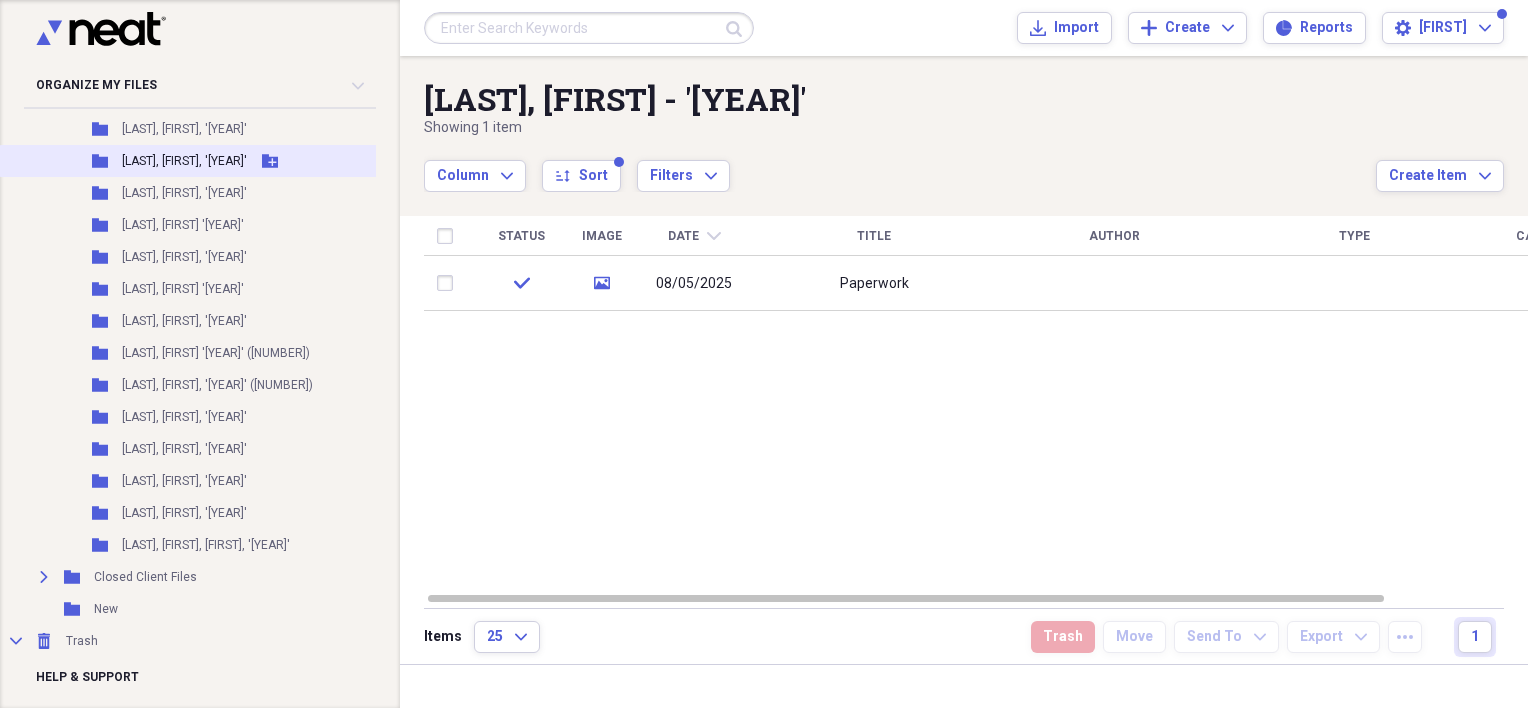 click on "[LAST], [FIRST], '[YEAR]'" at bounding box center [184, 161] 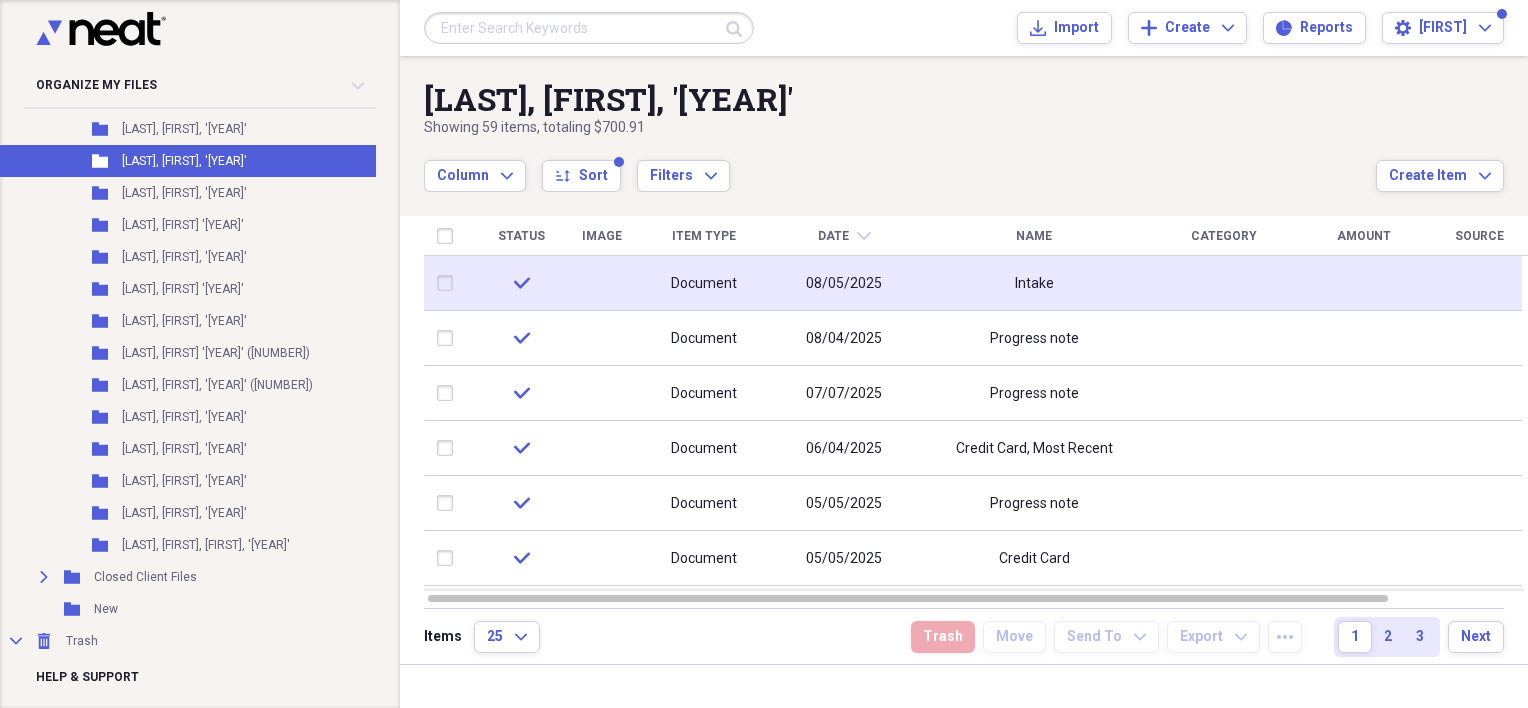 click on "08/05/2025" at bounding box center [844, 283] 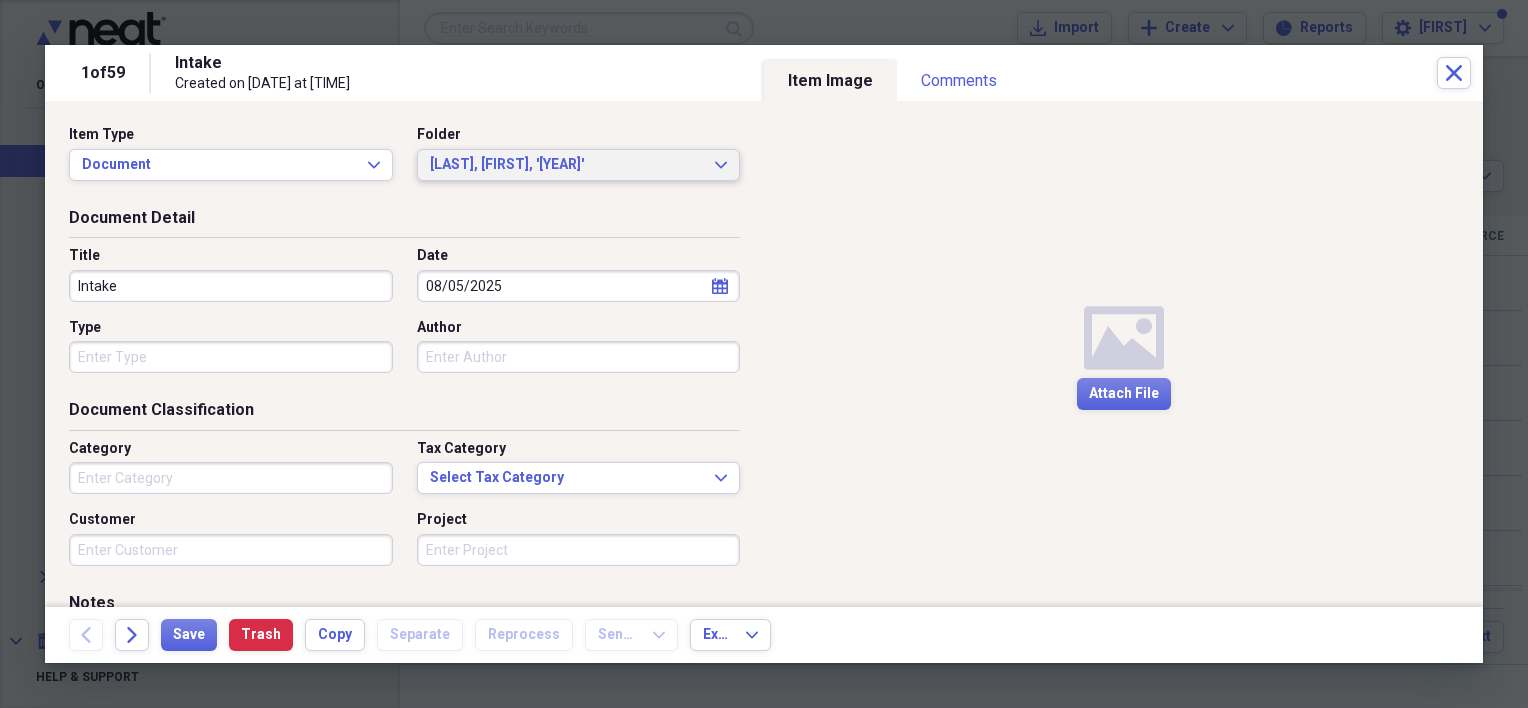 click on "Expand" 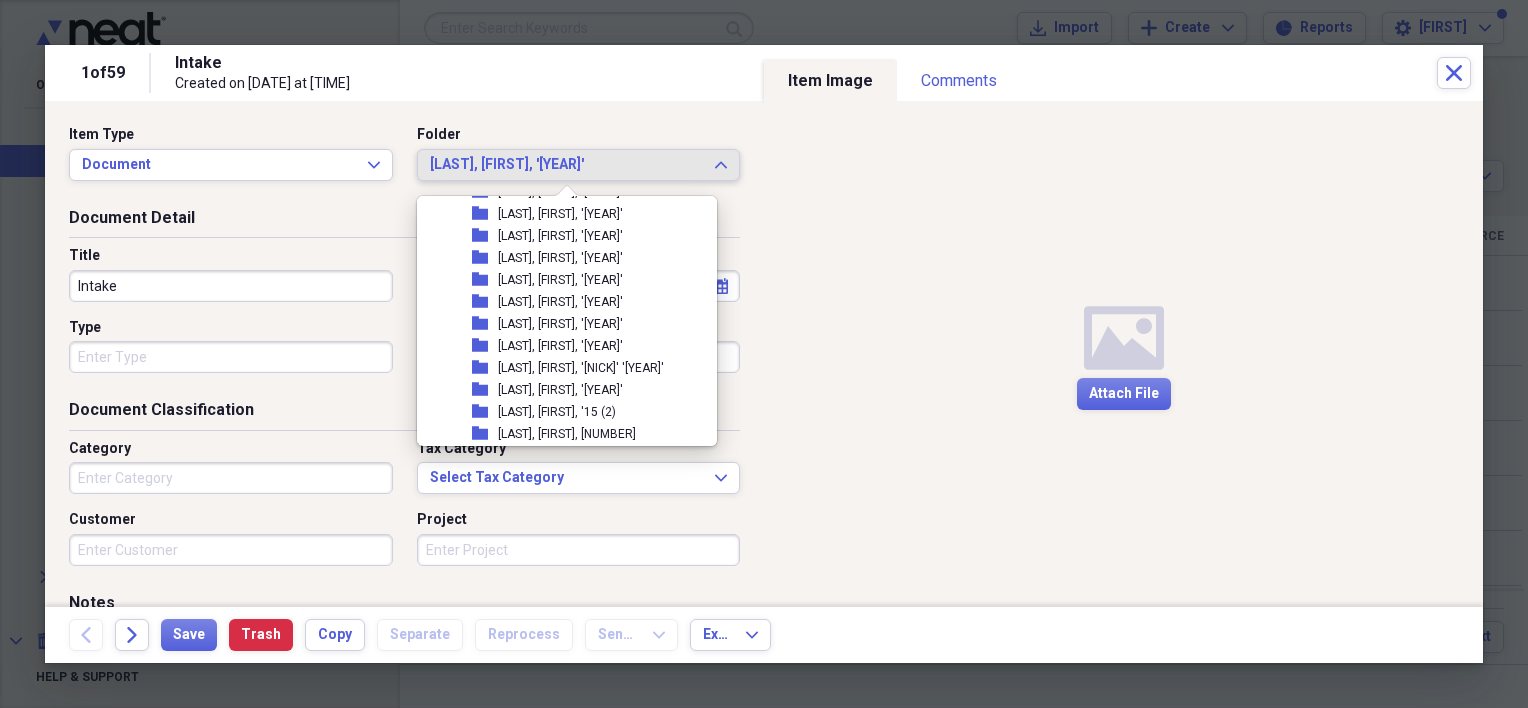 scroll, scrollTop: 123, scrollLeft: 0, axis: vertical 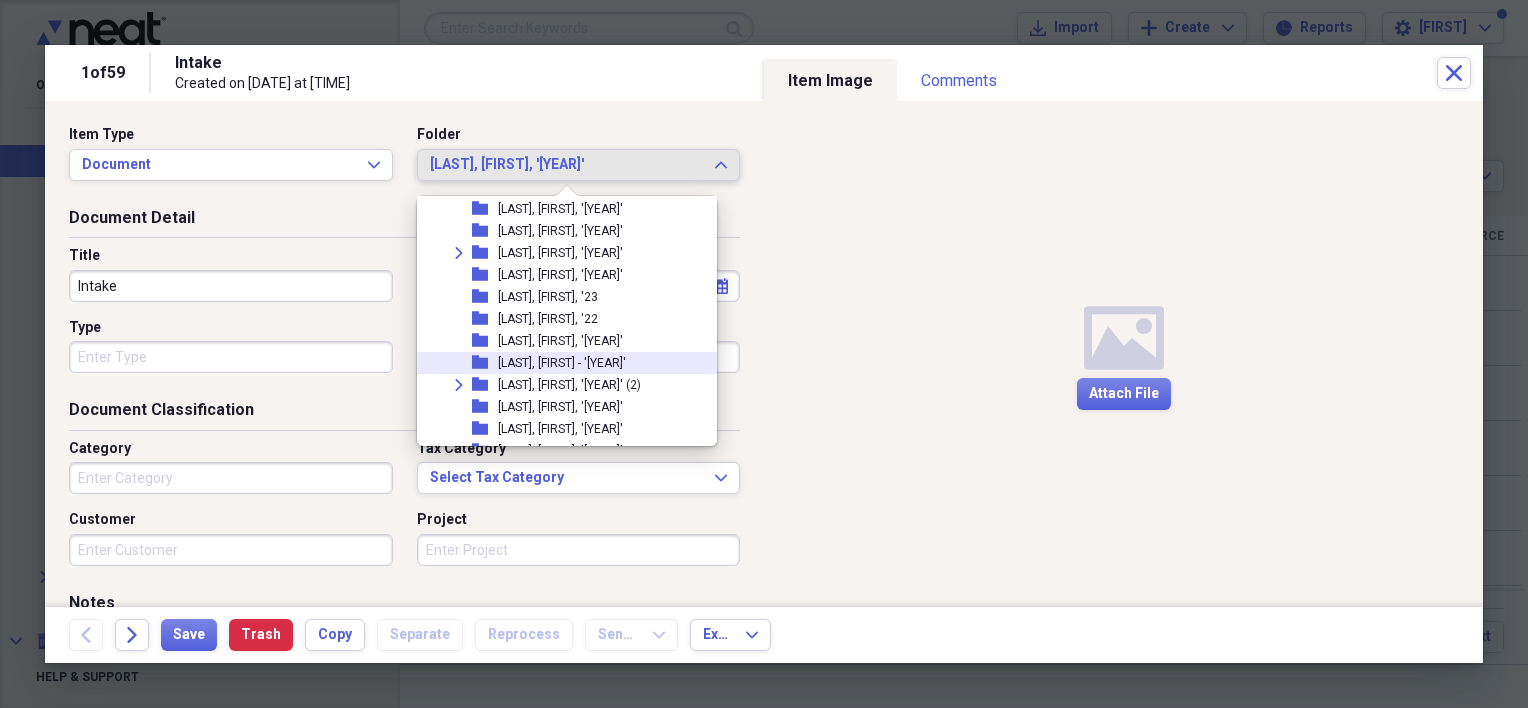 click on "[LAST], [FIRST] - '[YEAR]'" at bounding box center [562, 363] 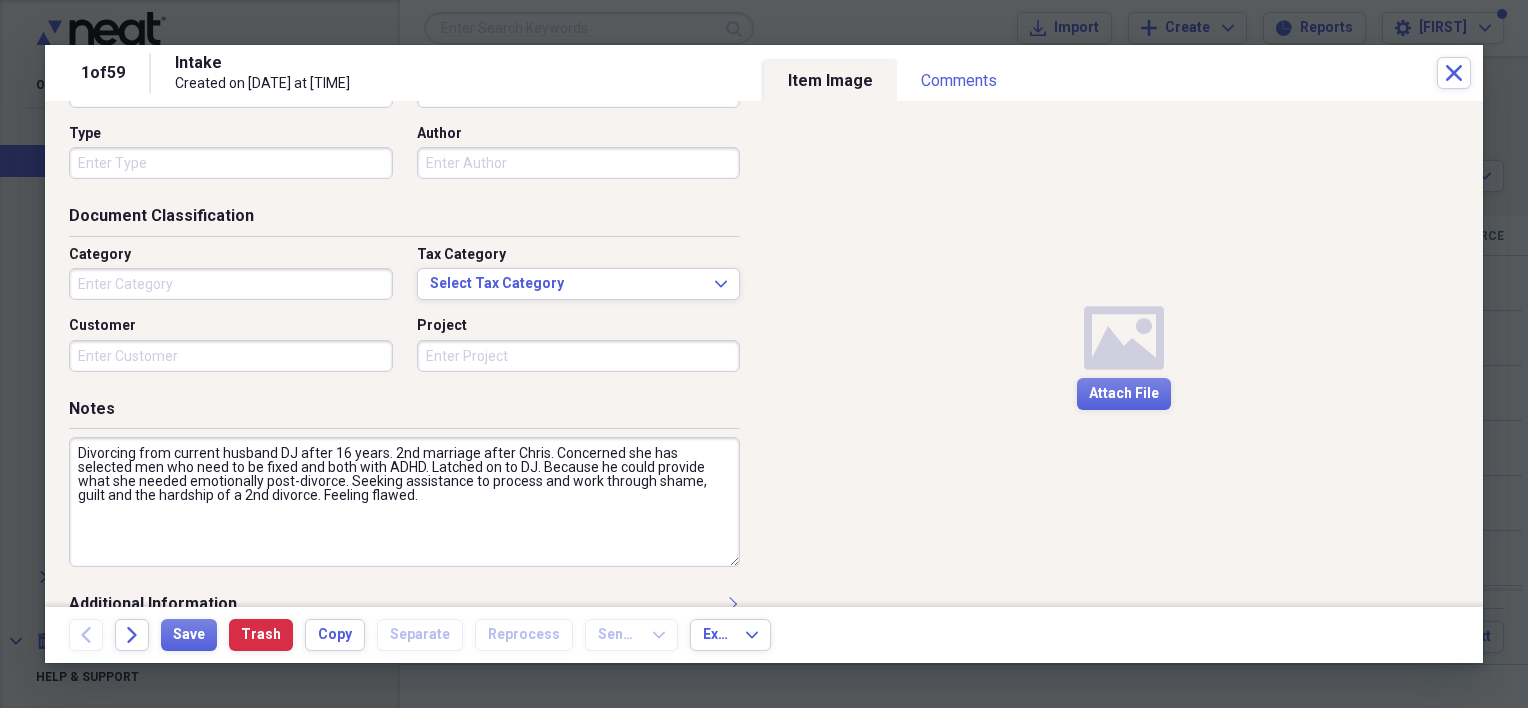 scroll, scrollTop: 228, scrollLeft: 0, axis: vertical 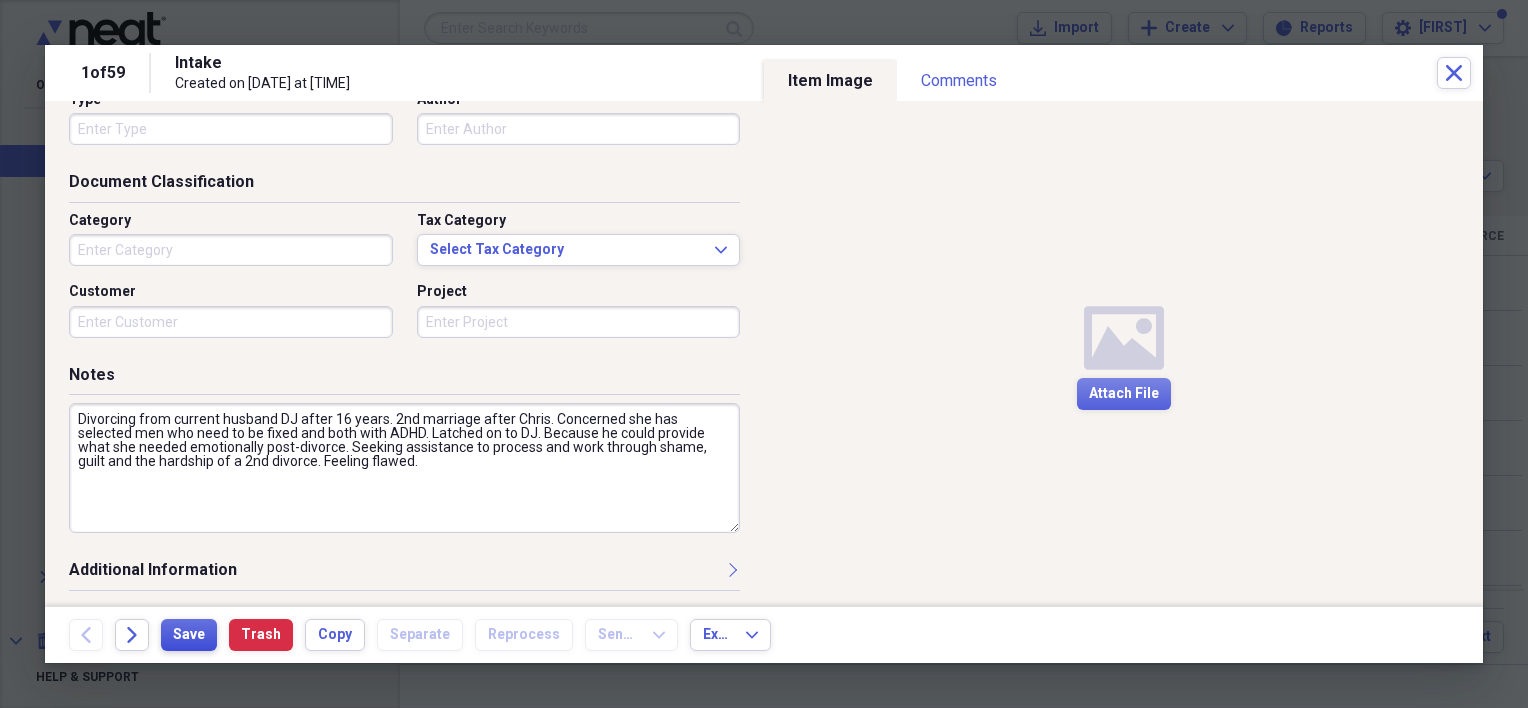 click on "Save" at bounding box center [189, 635] 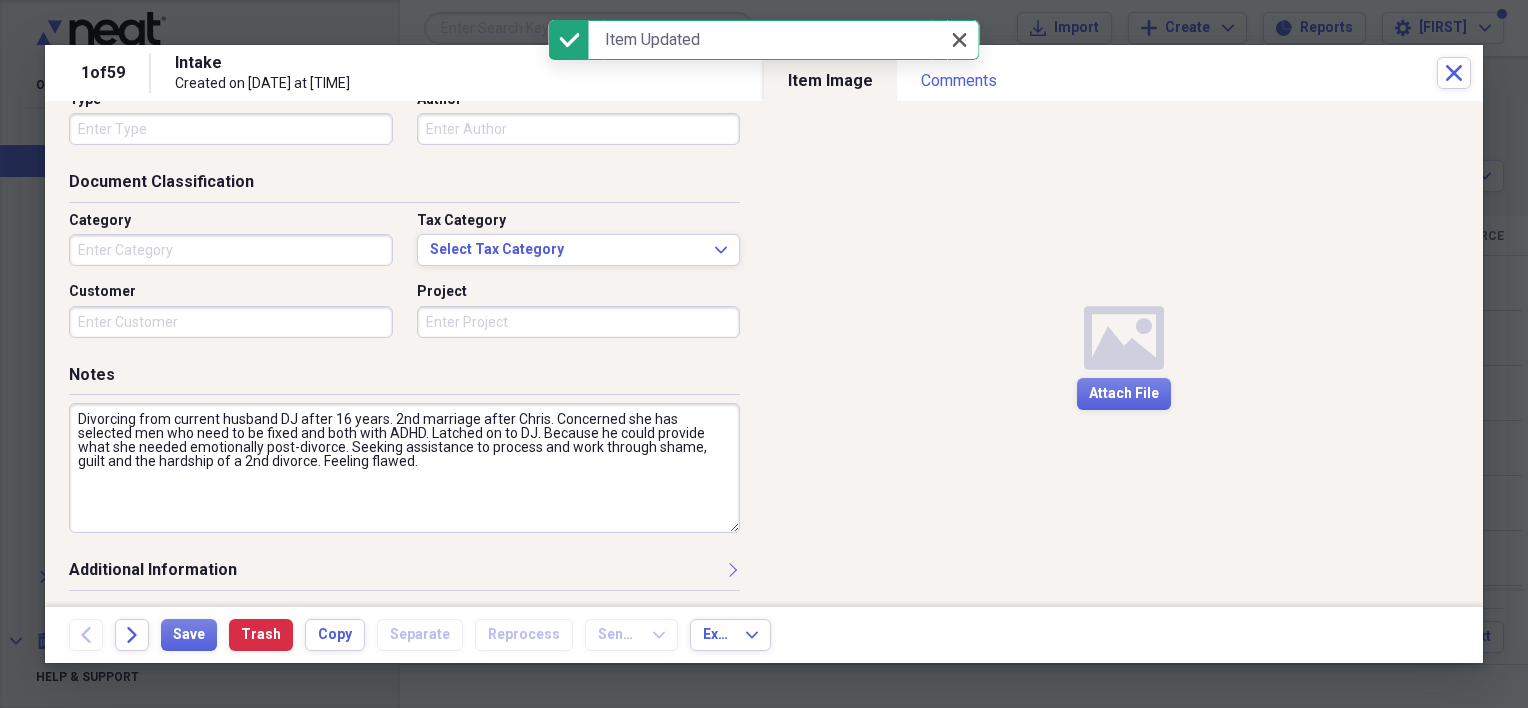 click 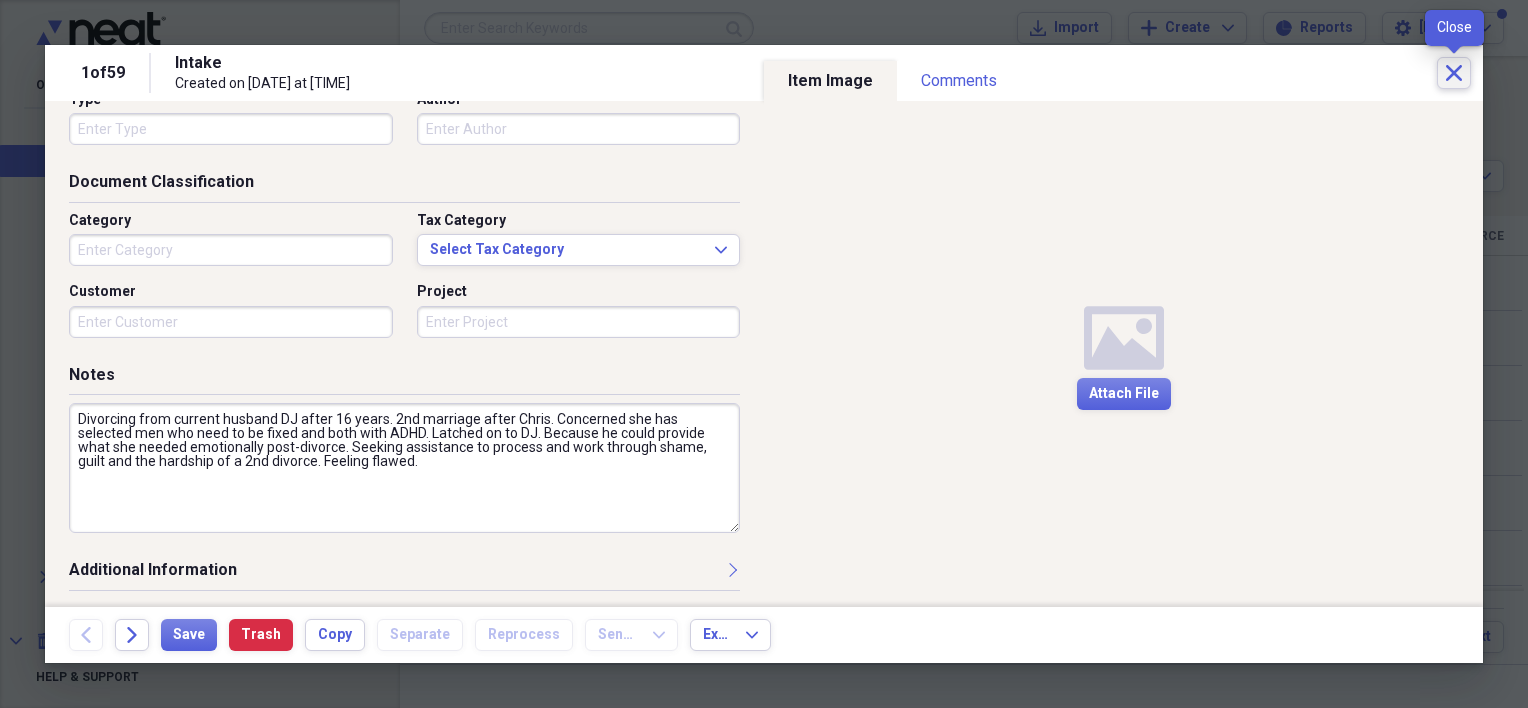click on "Close" at bounding box center [1454, 73] 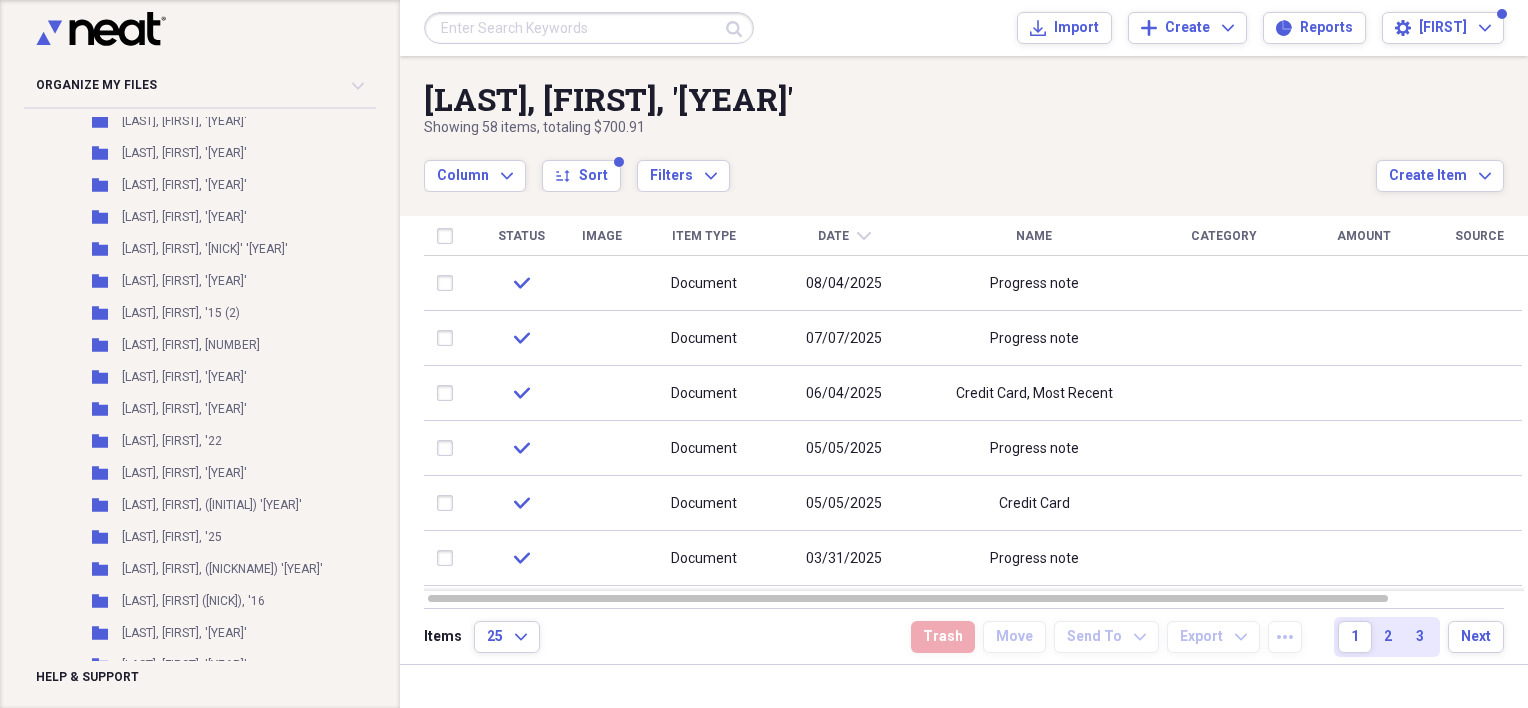 scroll, scrollTop: 400, scrollLeft: 0, axis: vertical 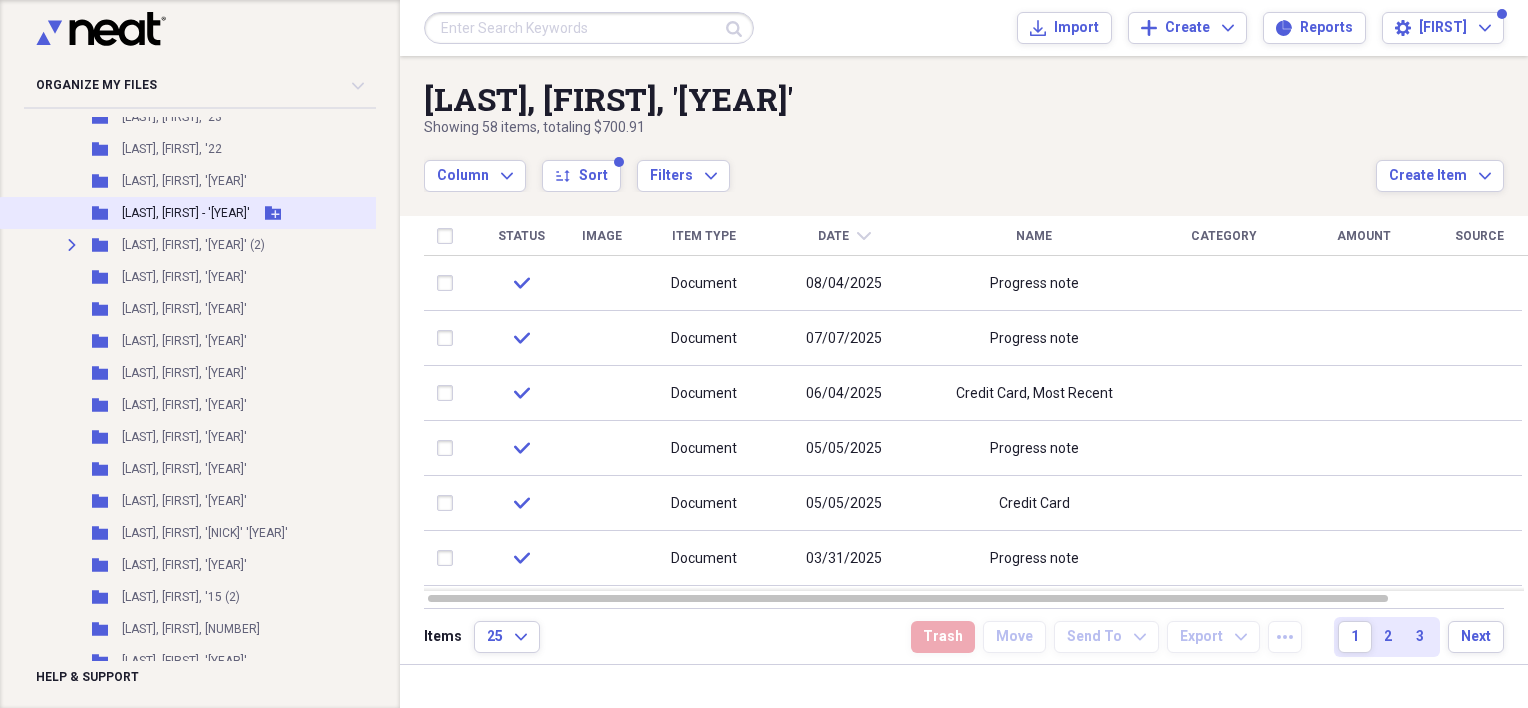 click on "[LAST], [FIRST] - '[YEAR]'" at bounding box center [186, 213] 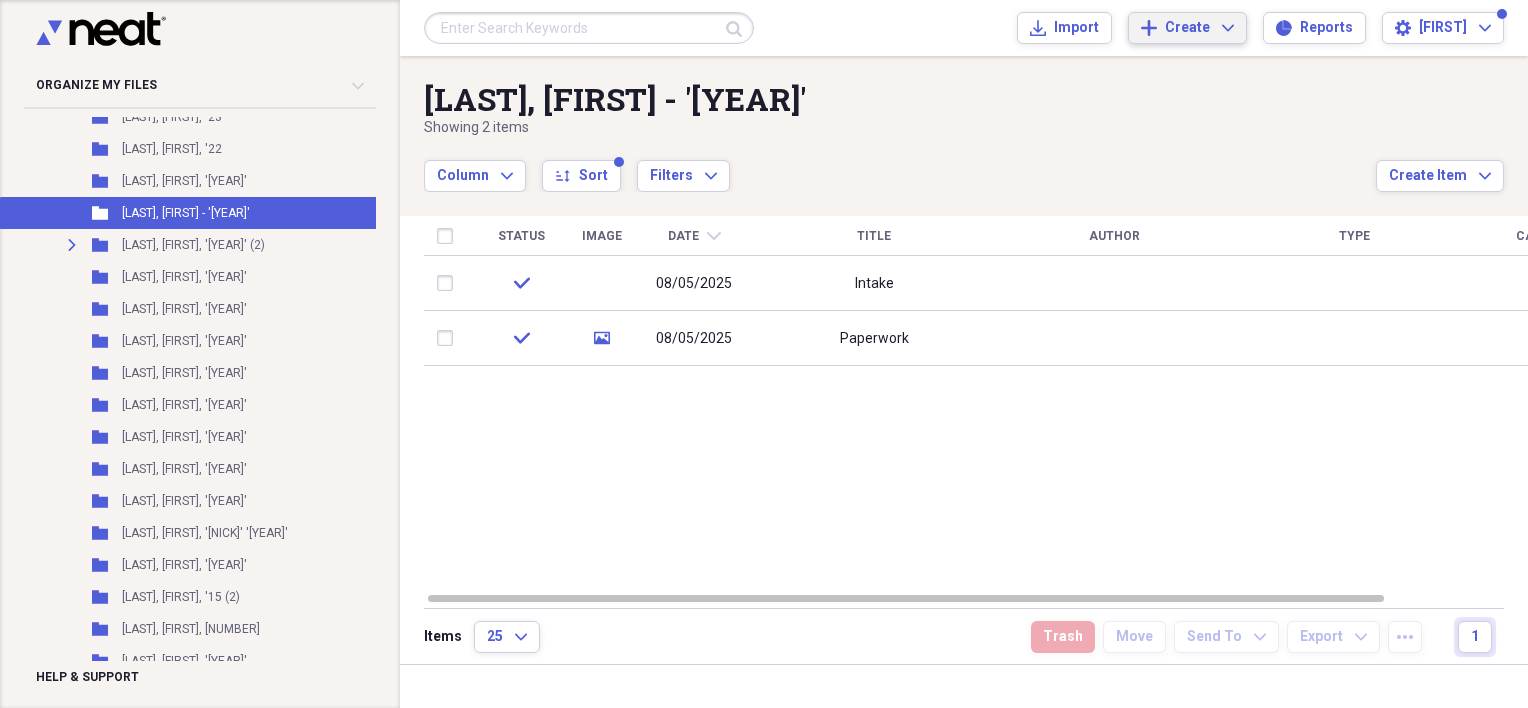 click on "Expand" 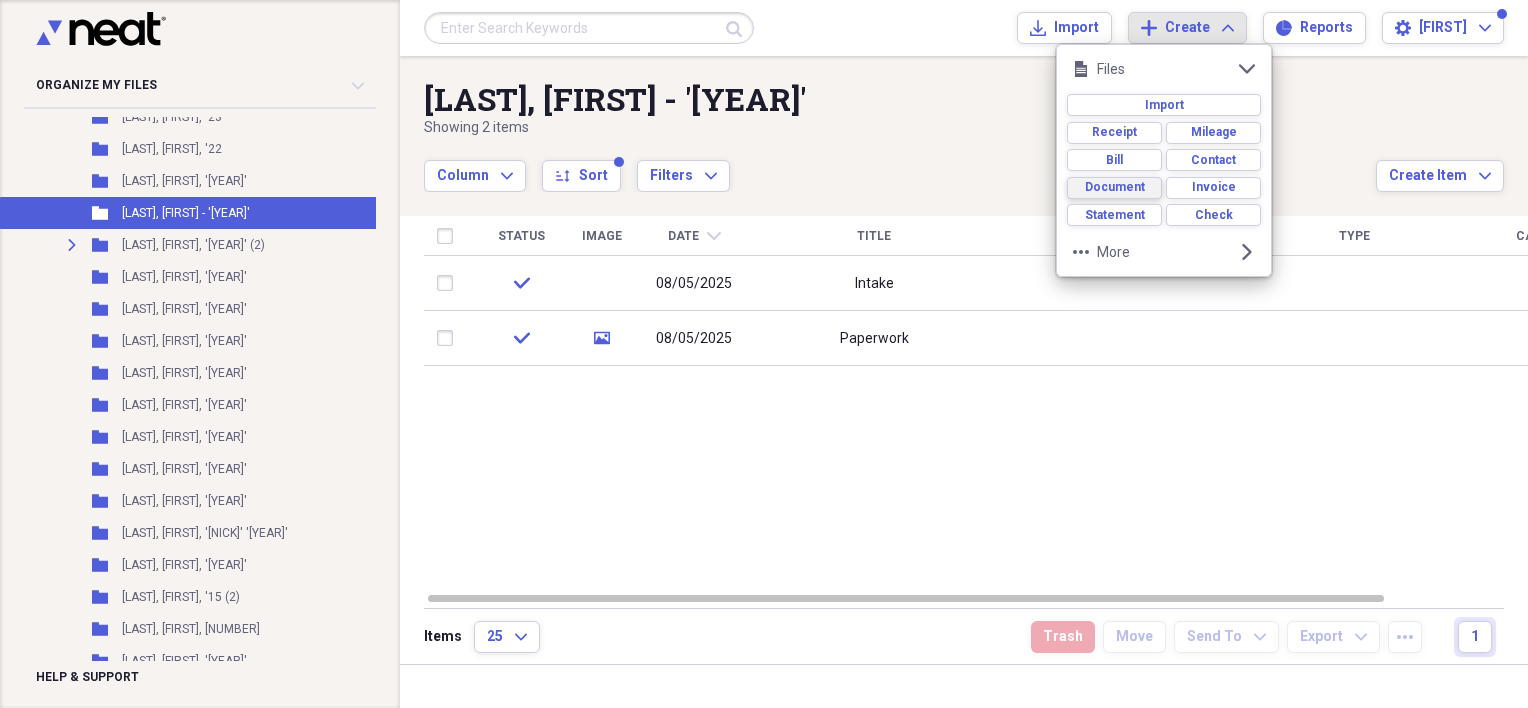 click on "Document" at bounding box center (1115, 187) 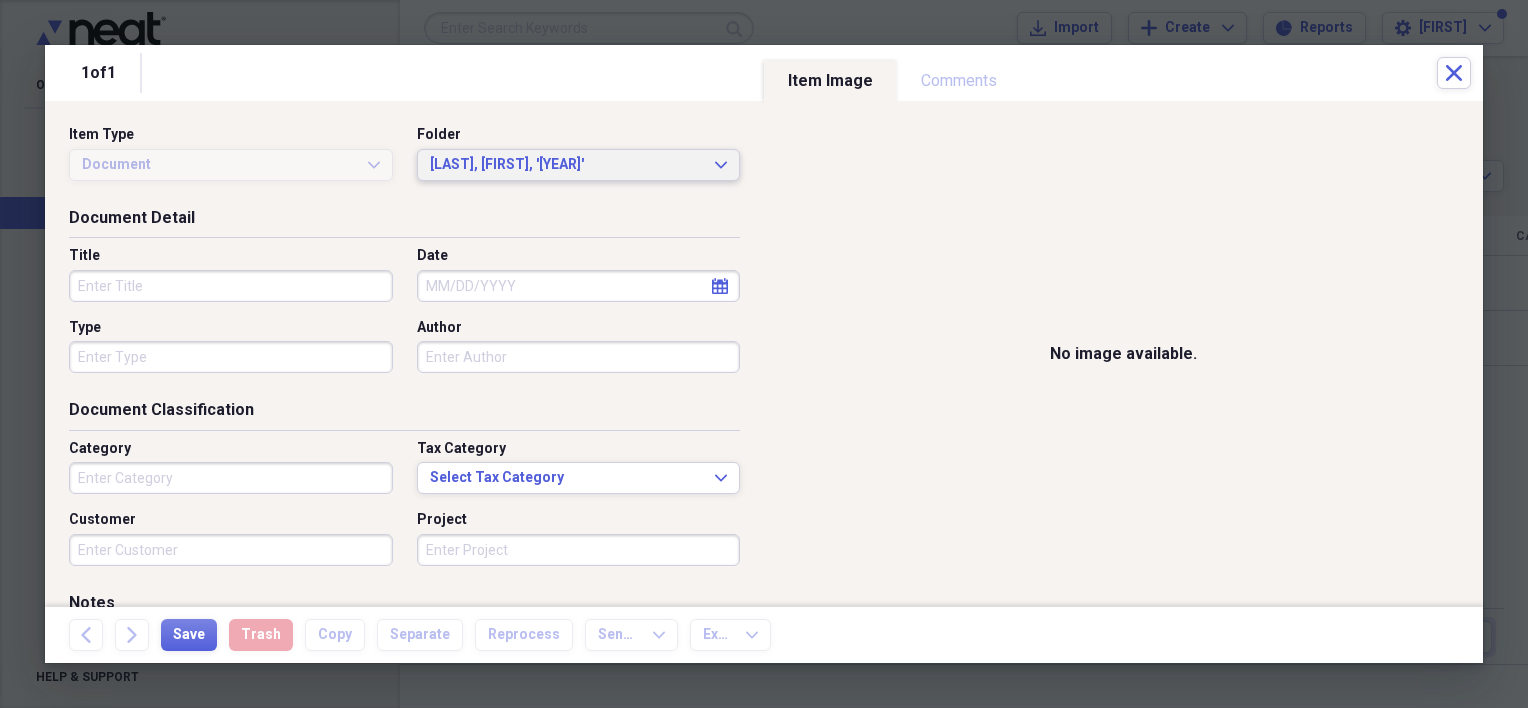click on "[LAST], [FIRST], '[YEAR]'" at bounding box center (579, 165) 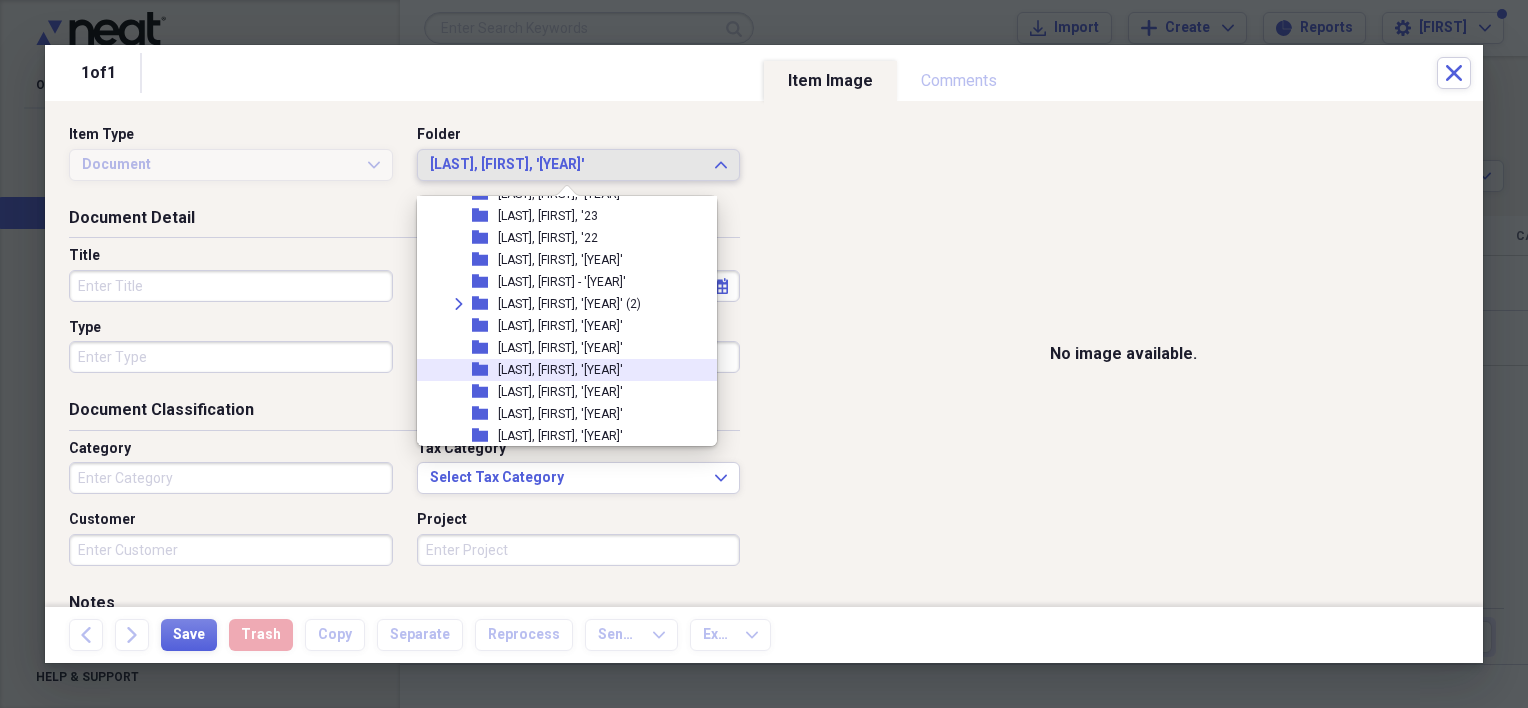 scroll, scrollTop: 123, scrollLeft: 0, axis: vertical 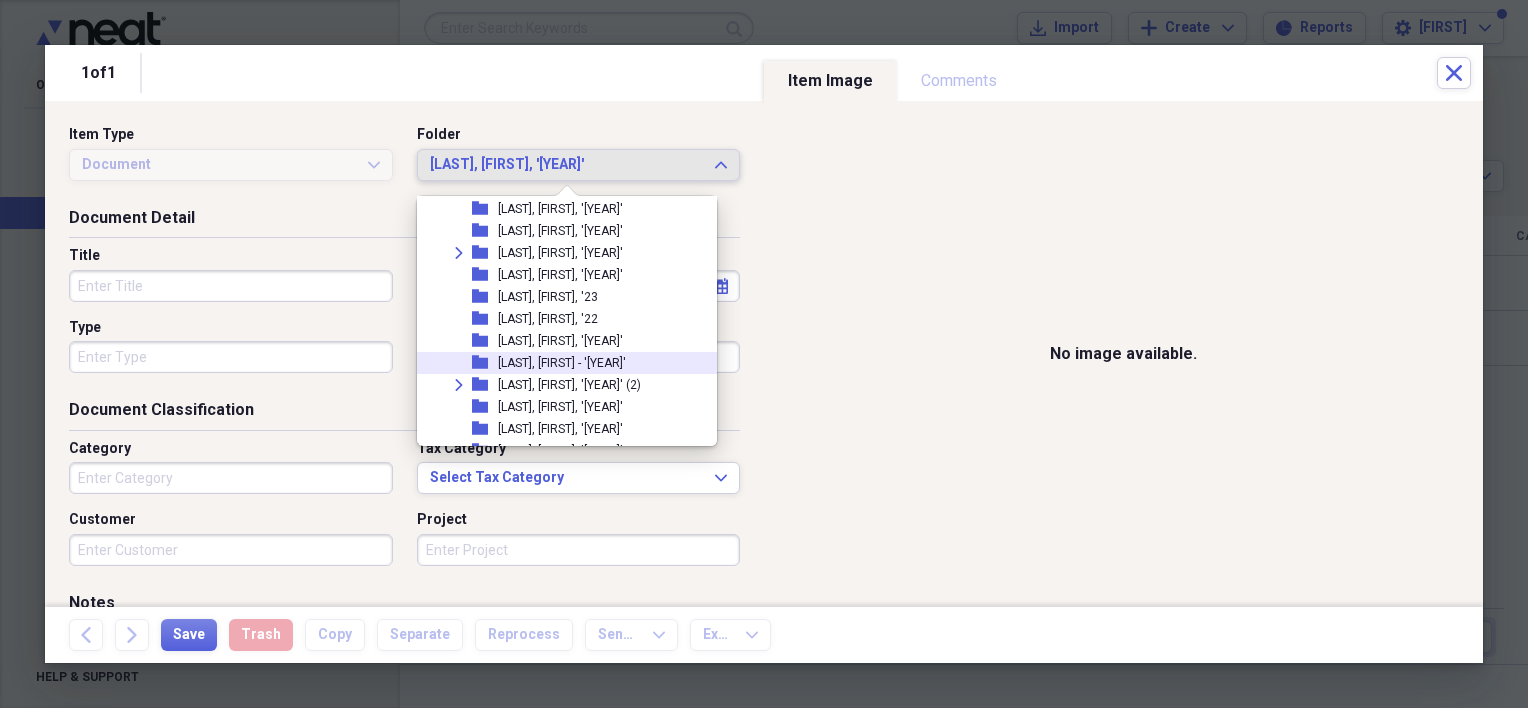 click on "[LAST], [FIRST] - '[YEAR]'" at bounding box center (562, 363) 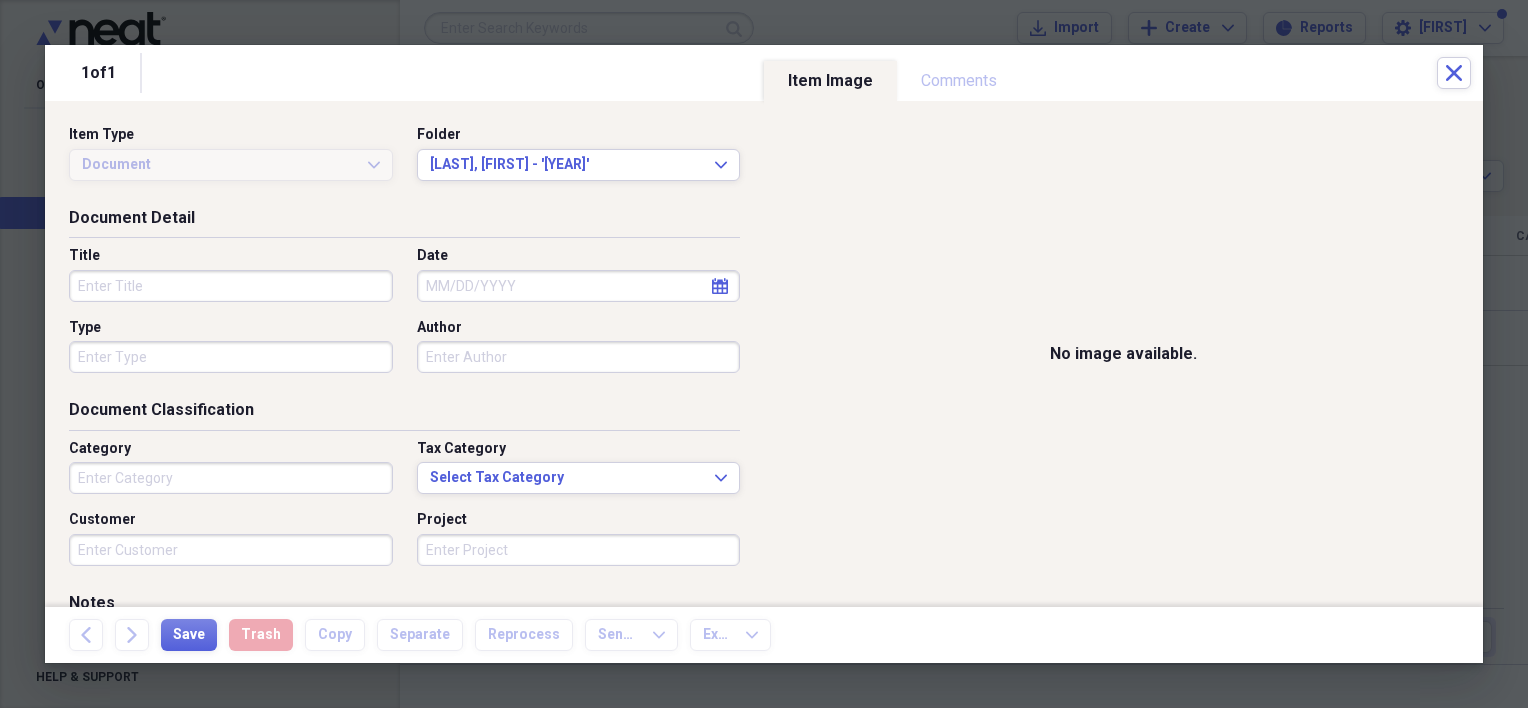 click 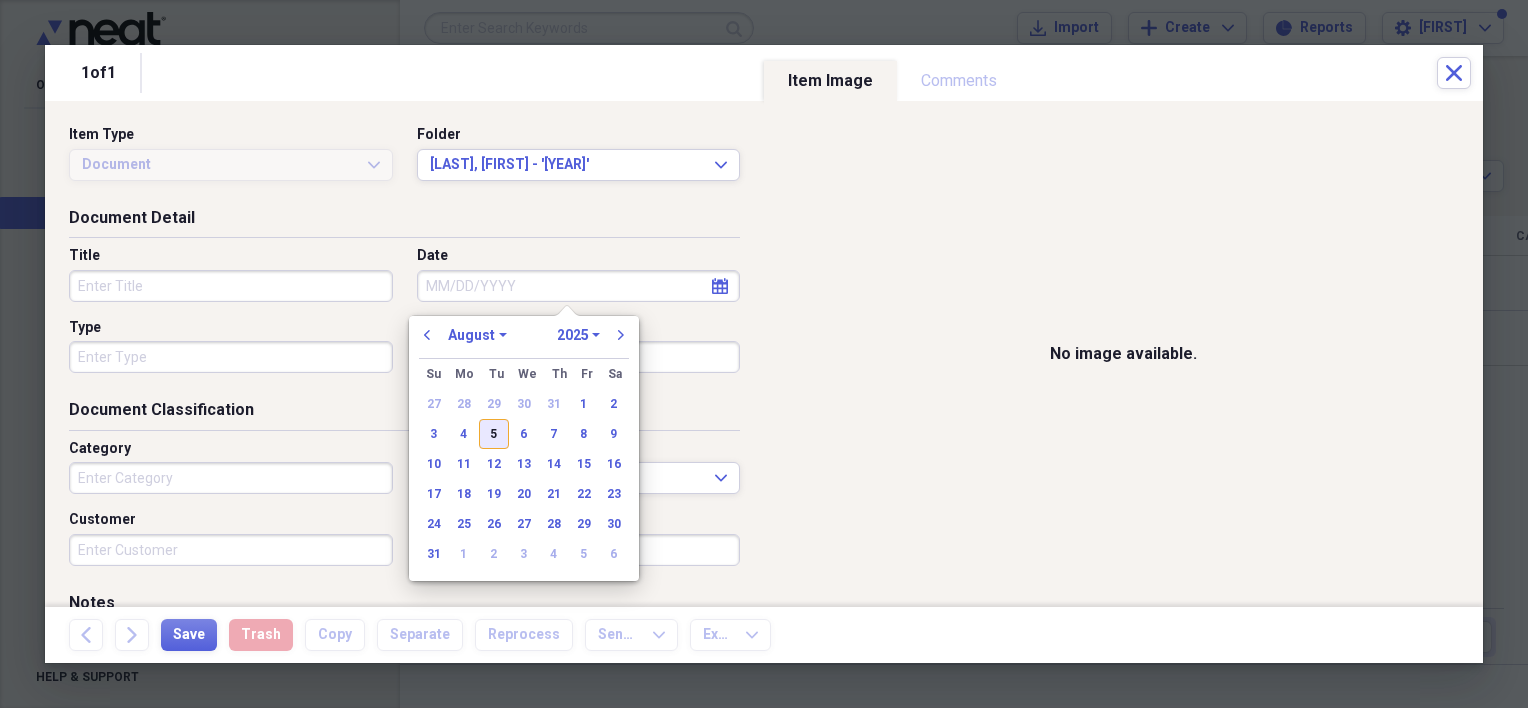 click on "5" at bounding box center (494, 434) 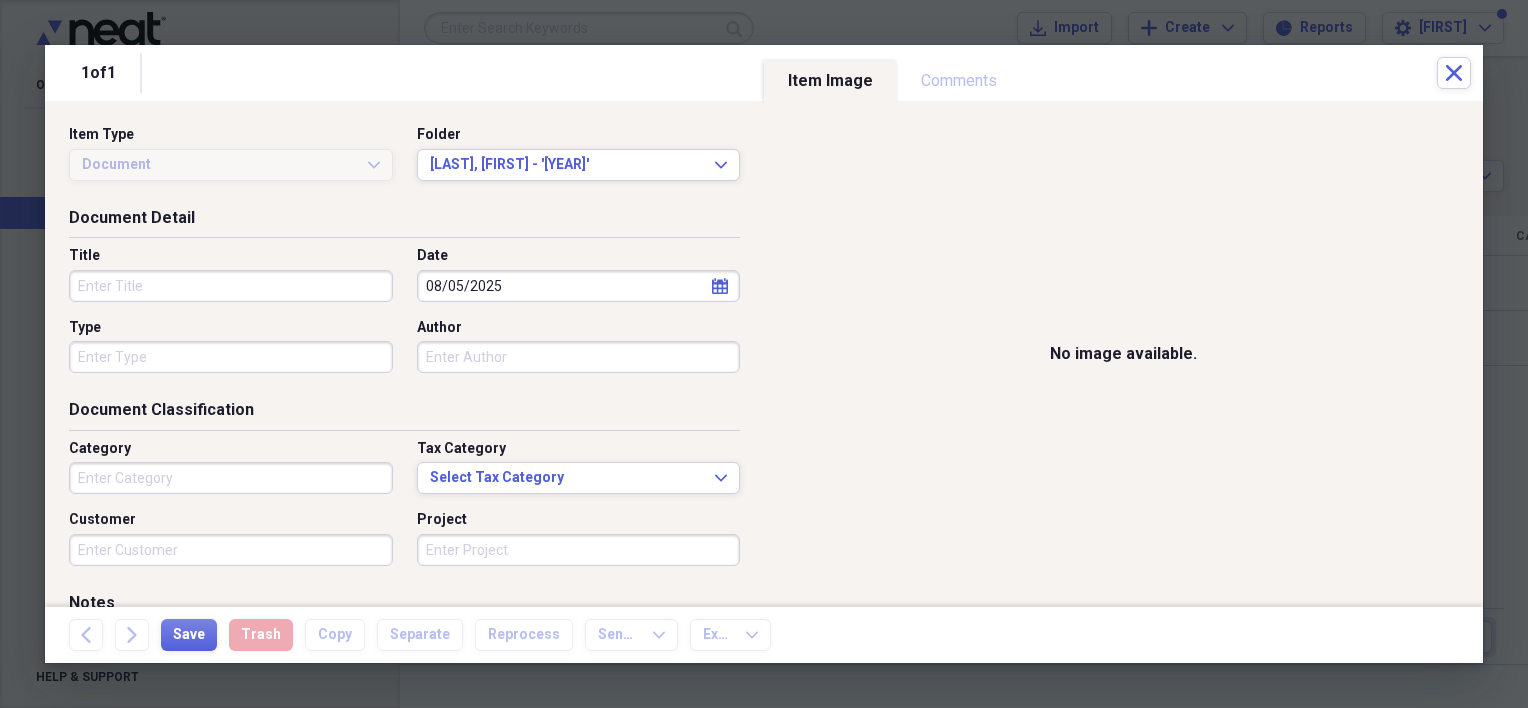click on "Title" at bounding box center [231, 286] 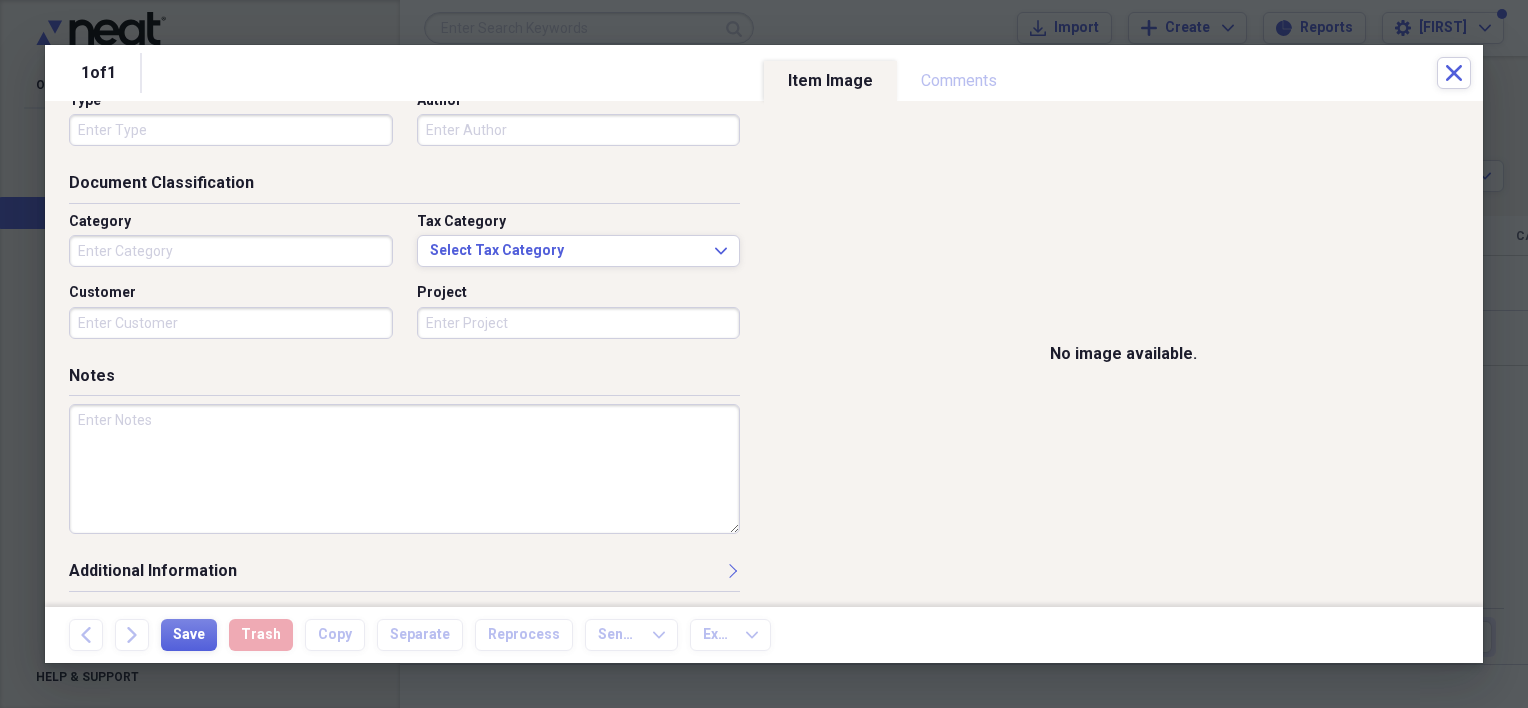scroll, scrollTop: 228, scrollLeft: 0, axis: vertical 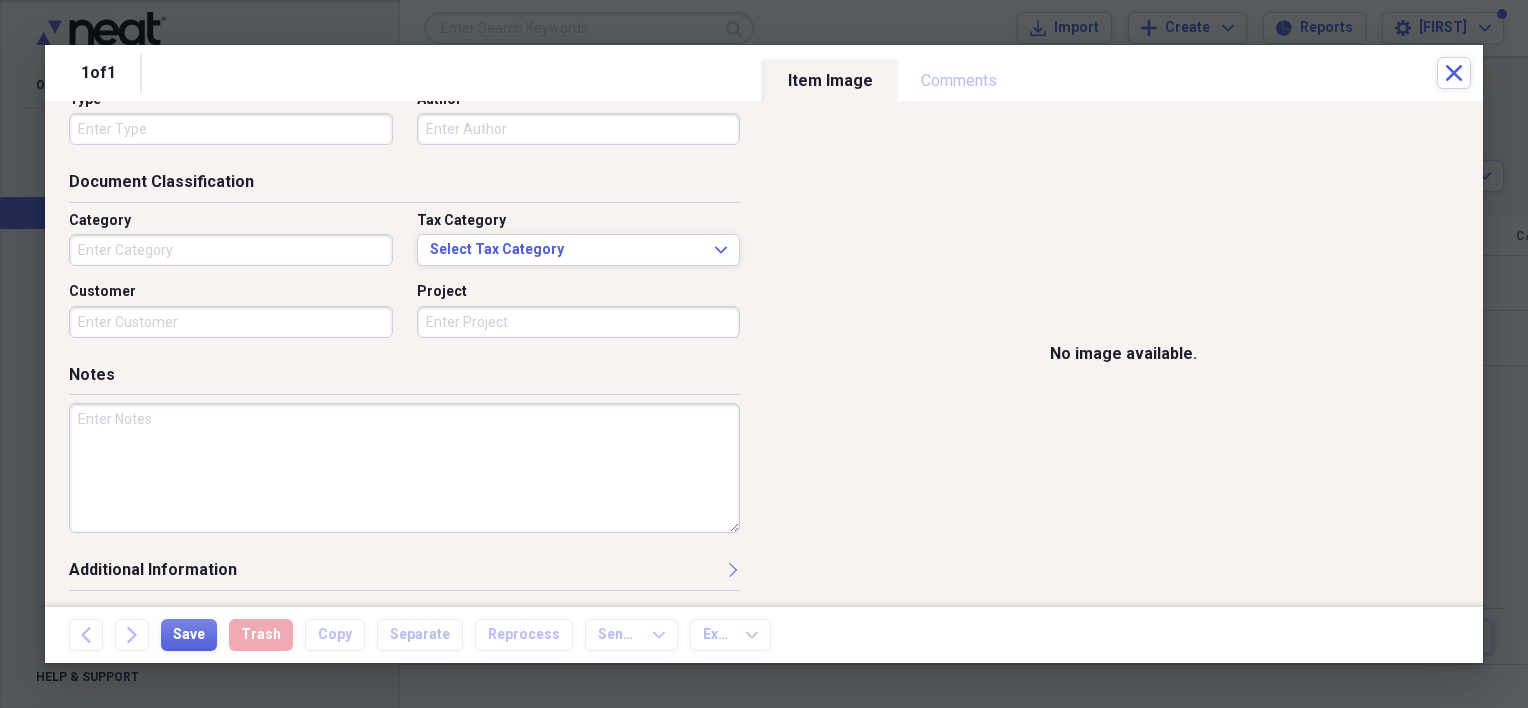type on "Insurance" 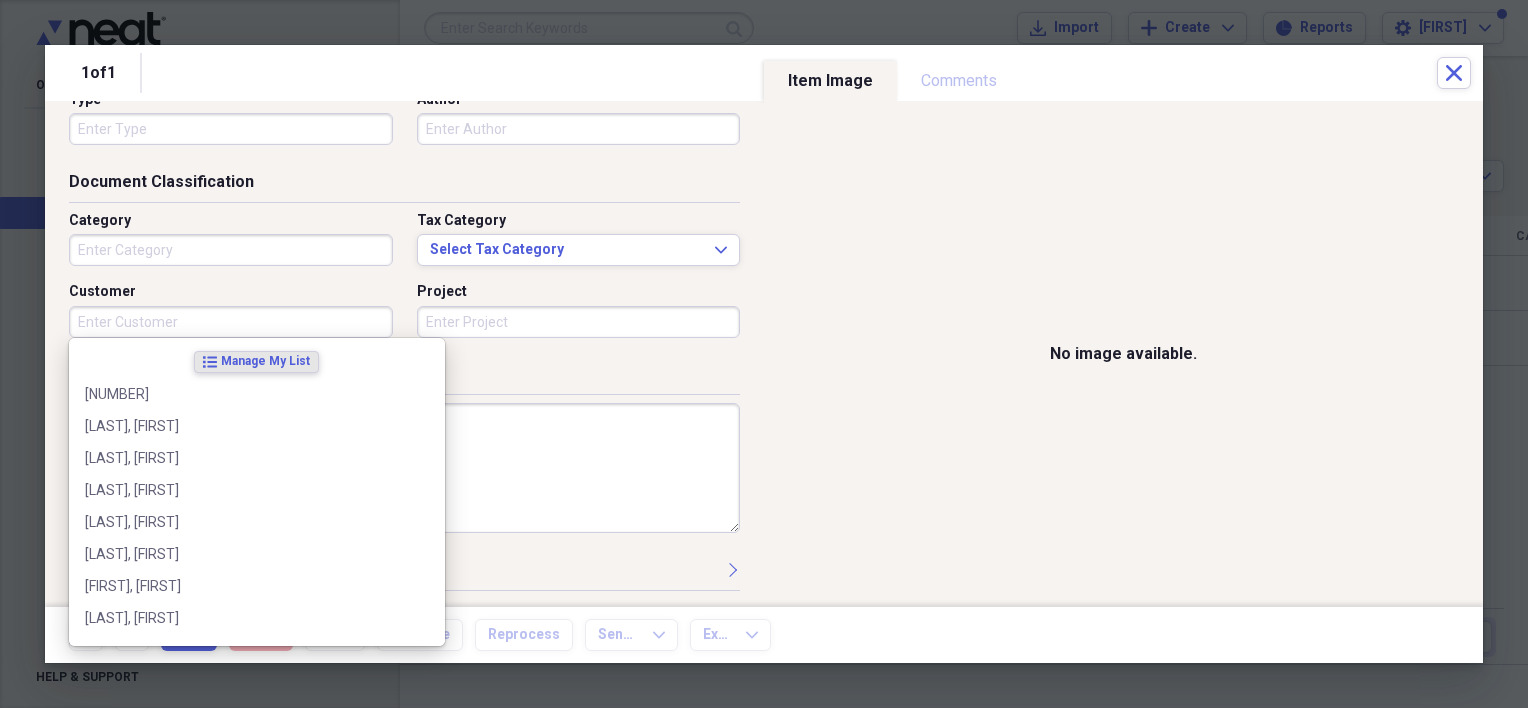 click on "Customer" at bounding box center (231, 322) 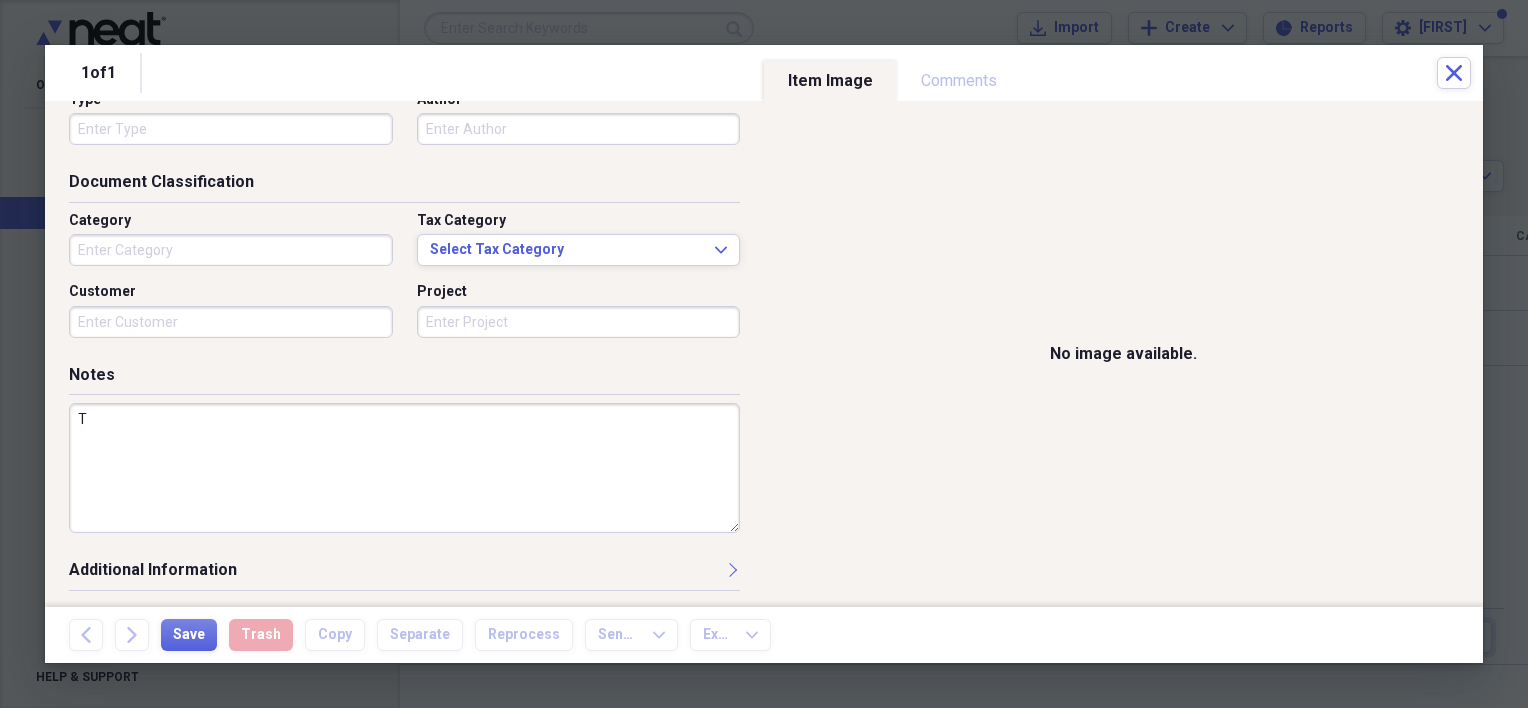 click on "T" at bounding box center [404, 468] 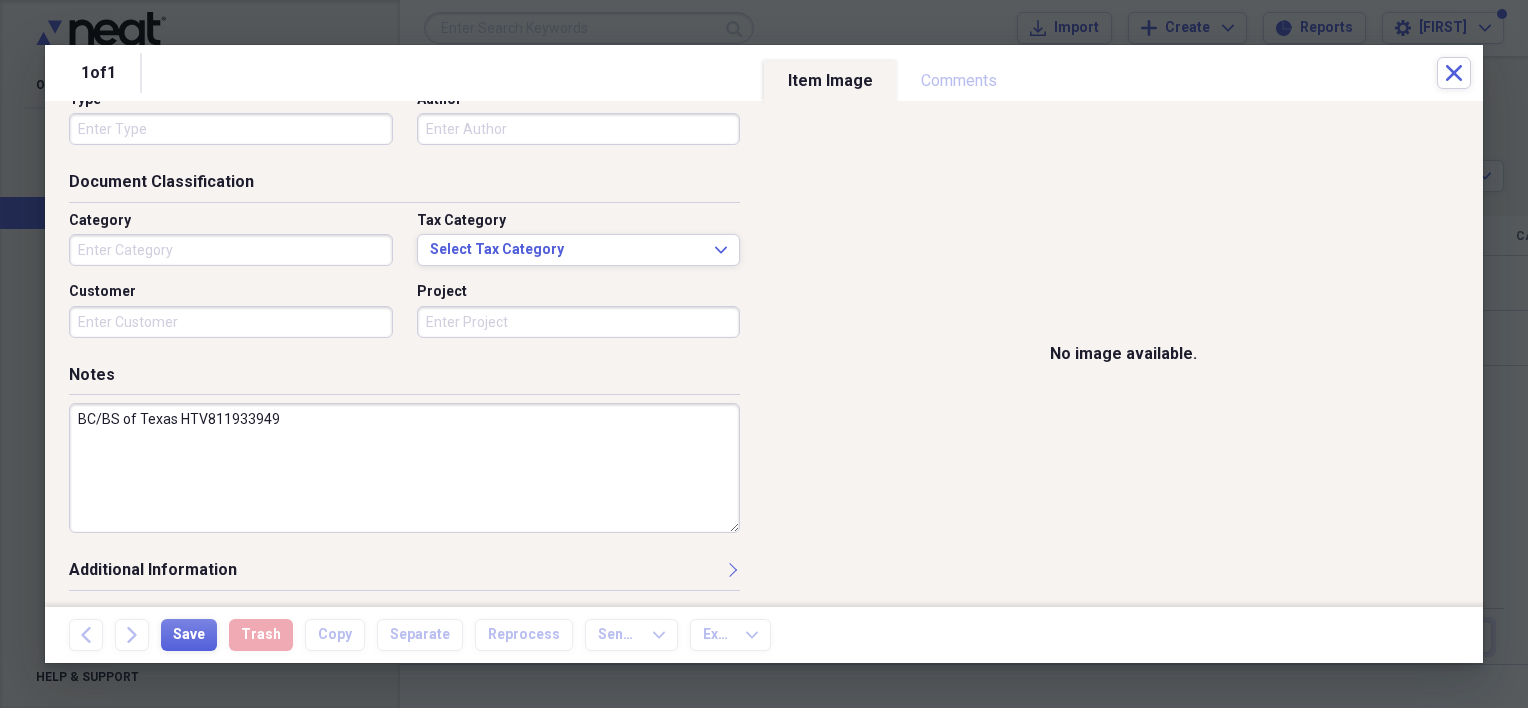 click on "BC/BS of Texas HTV811933949" at bounding box center [404, 468] 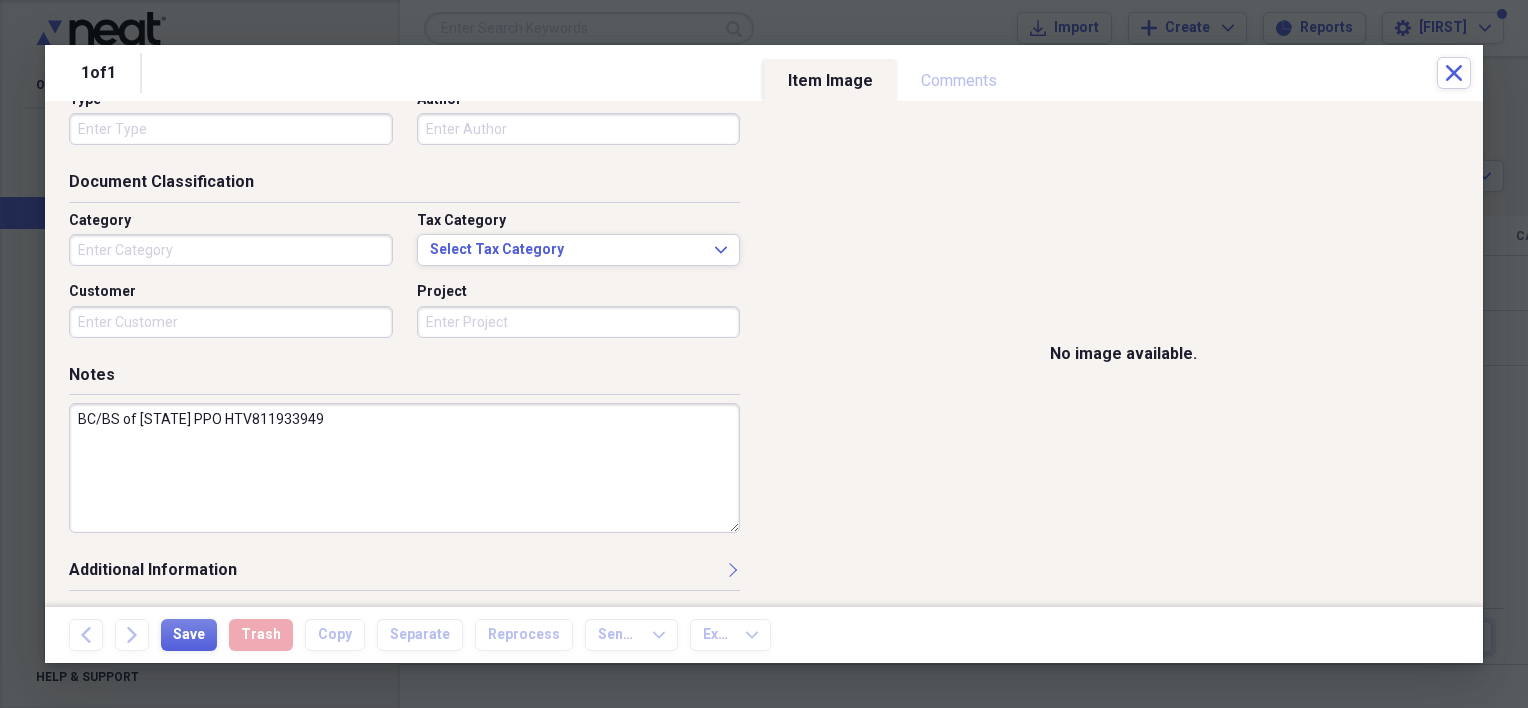 click on "BC/BS of [STATE] PPO HTV811933949" at bounding box center [404, 468] 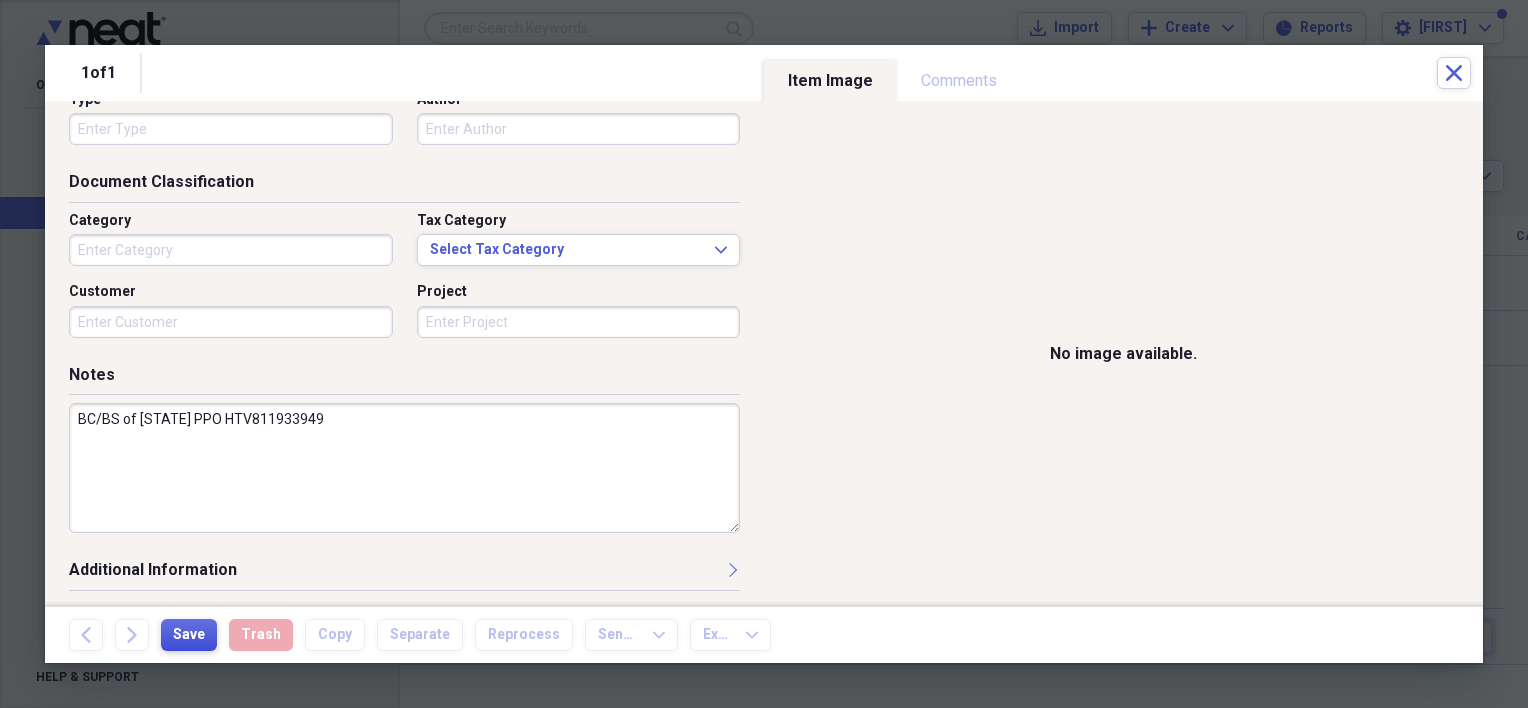 type on "BC/BS of [STATE] PPO HTV811933949" 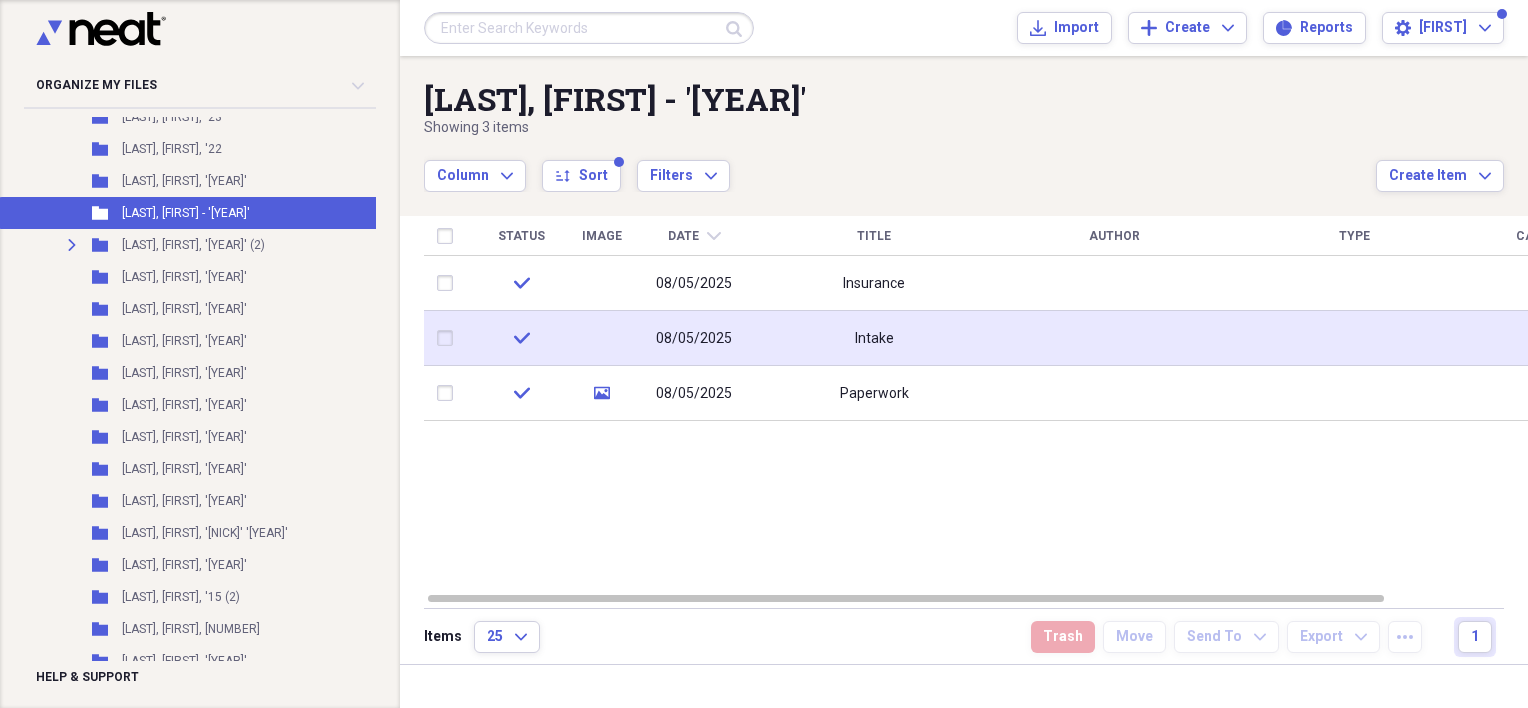 click on "Intake" at bounding box center [874, 338] 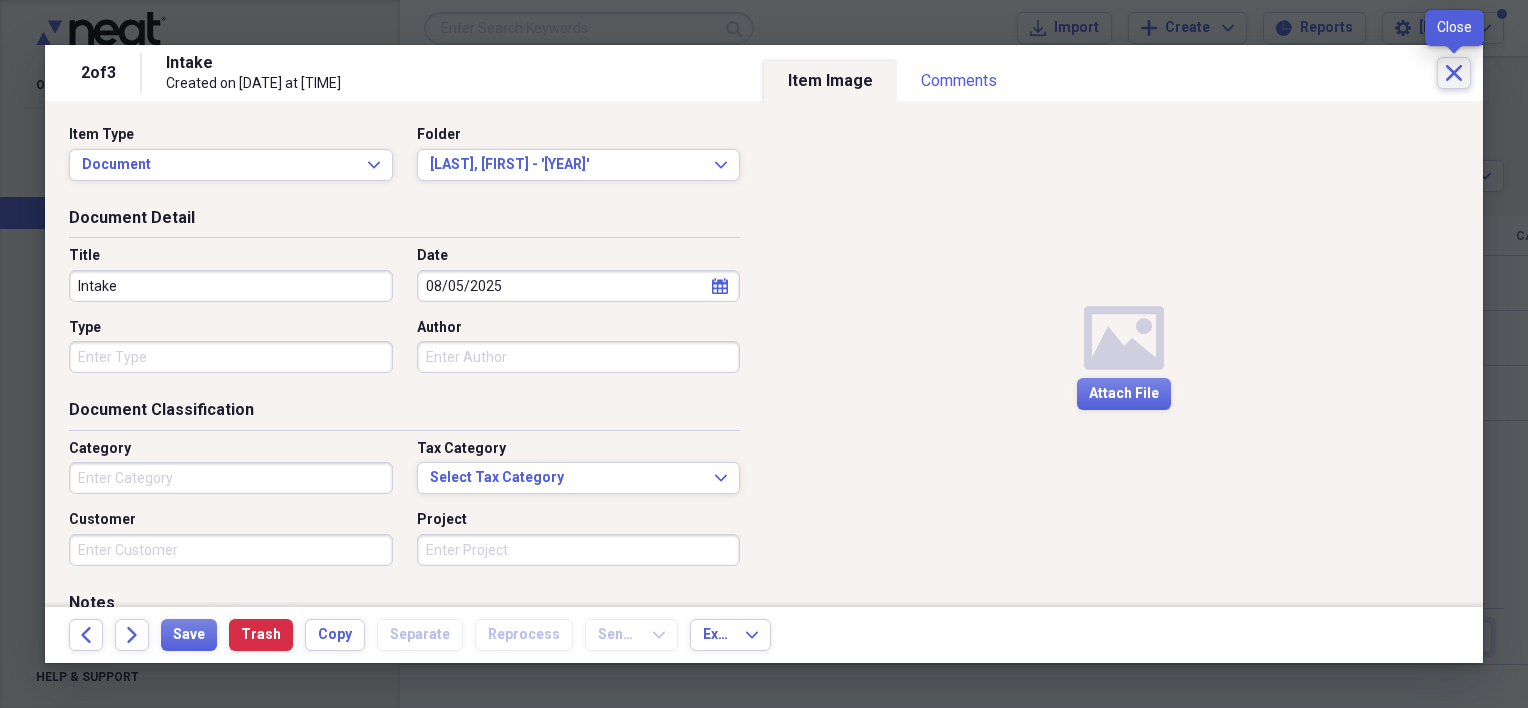 click on "Close" at bounding box center (1454, 73) 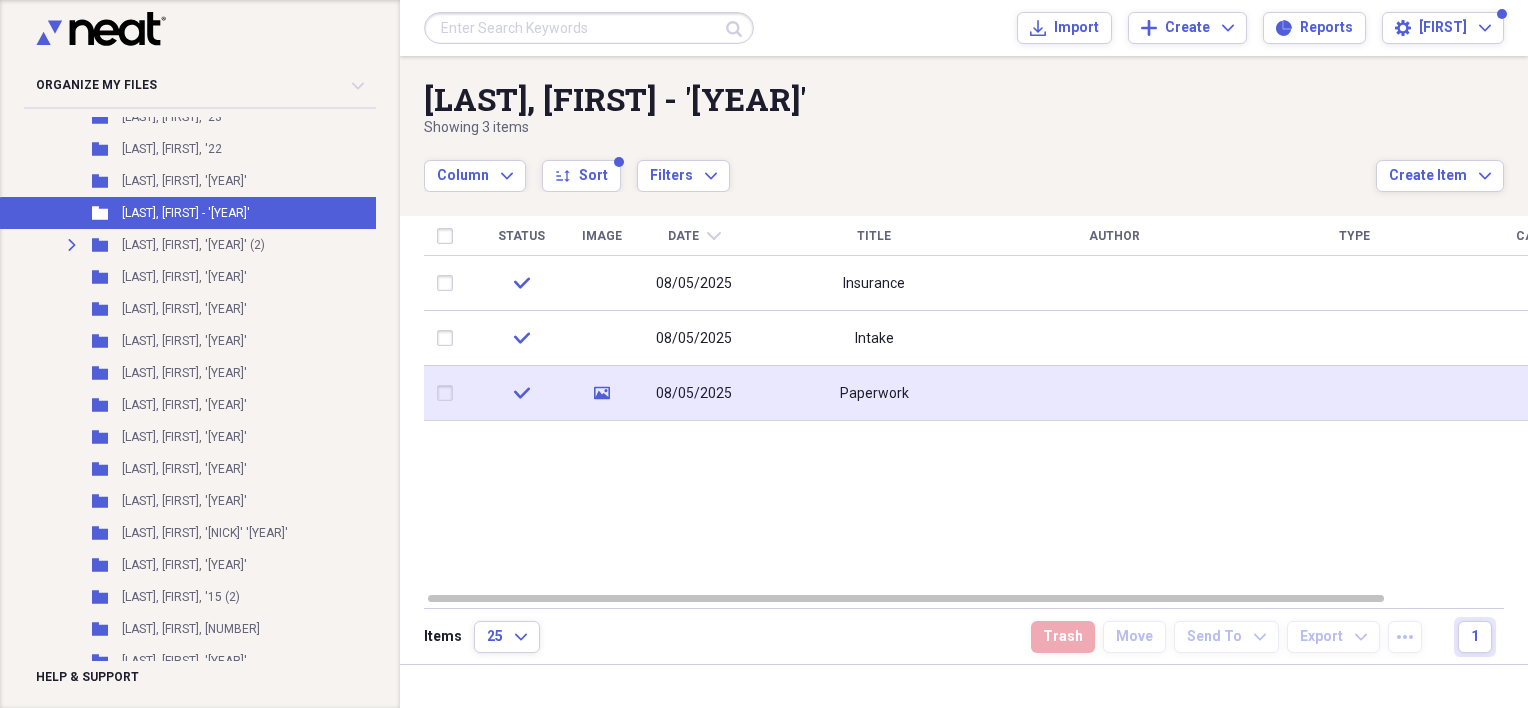 click on "Paperwork" at bounding box center (874, 393) 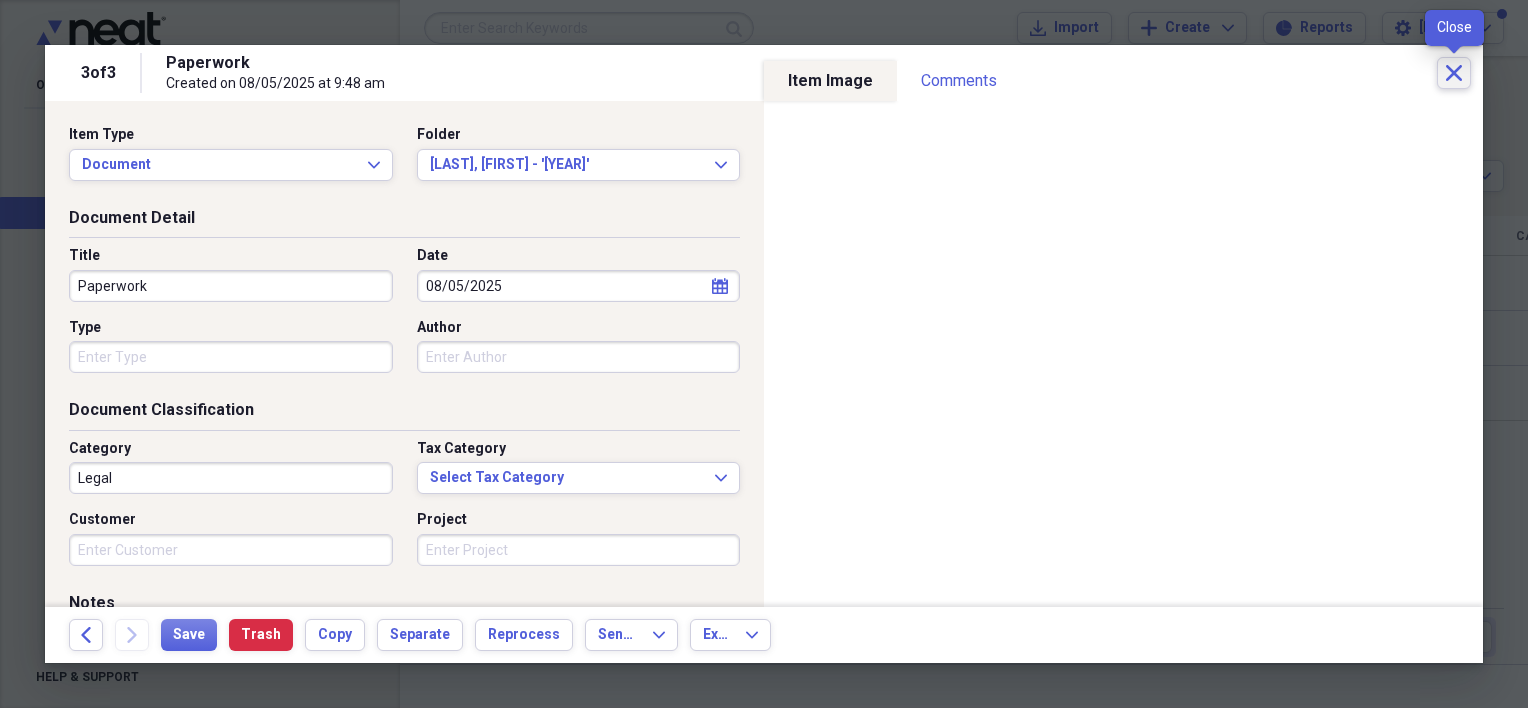 click on "Close" 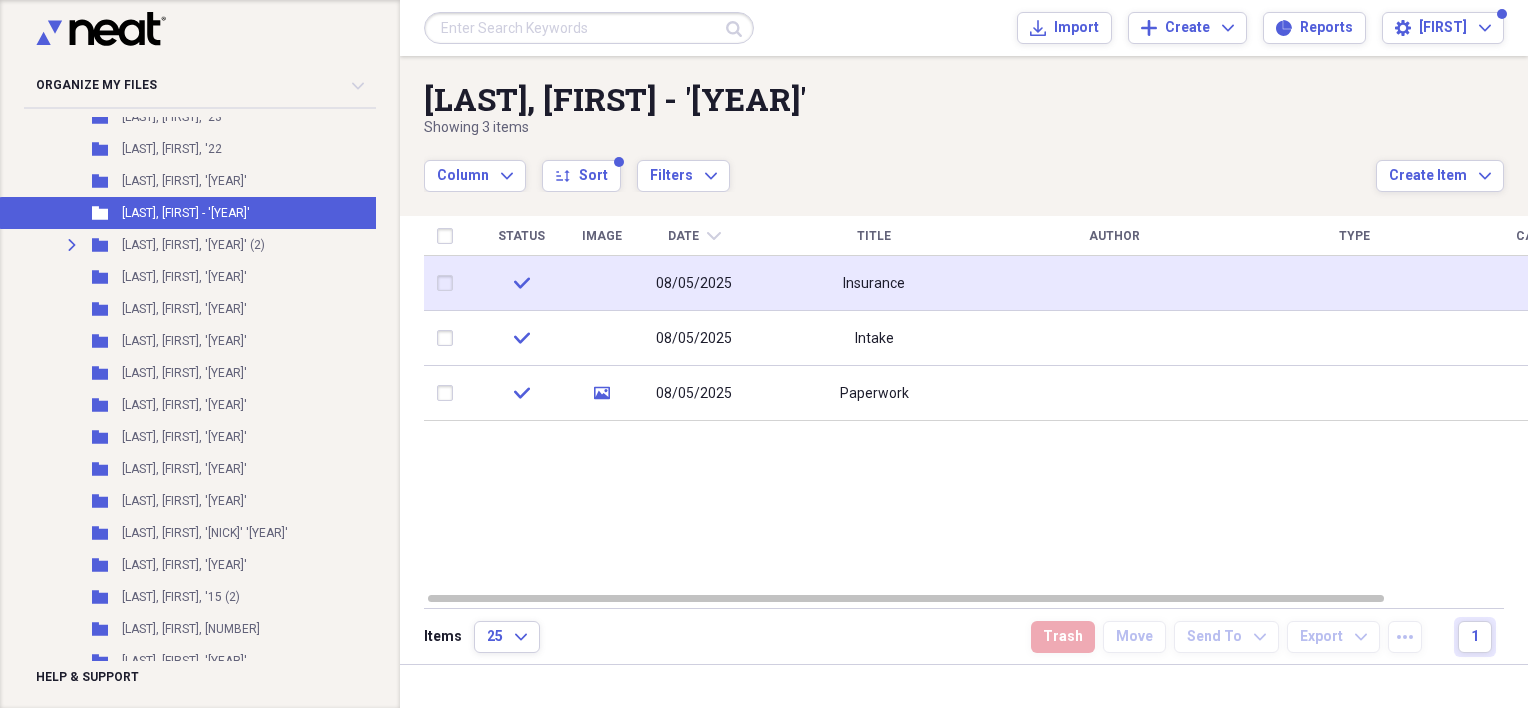 click on "Insurance" at bounding box center (874, 283) 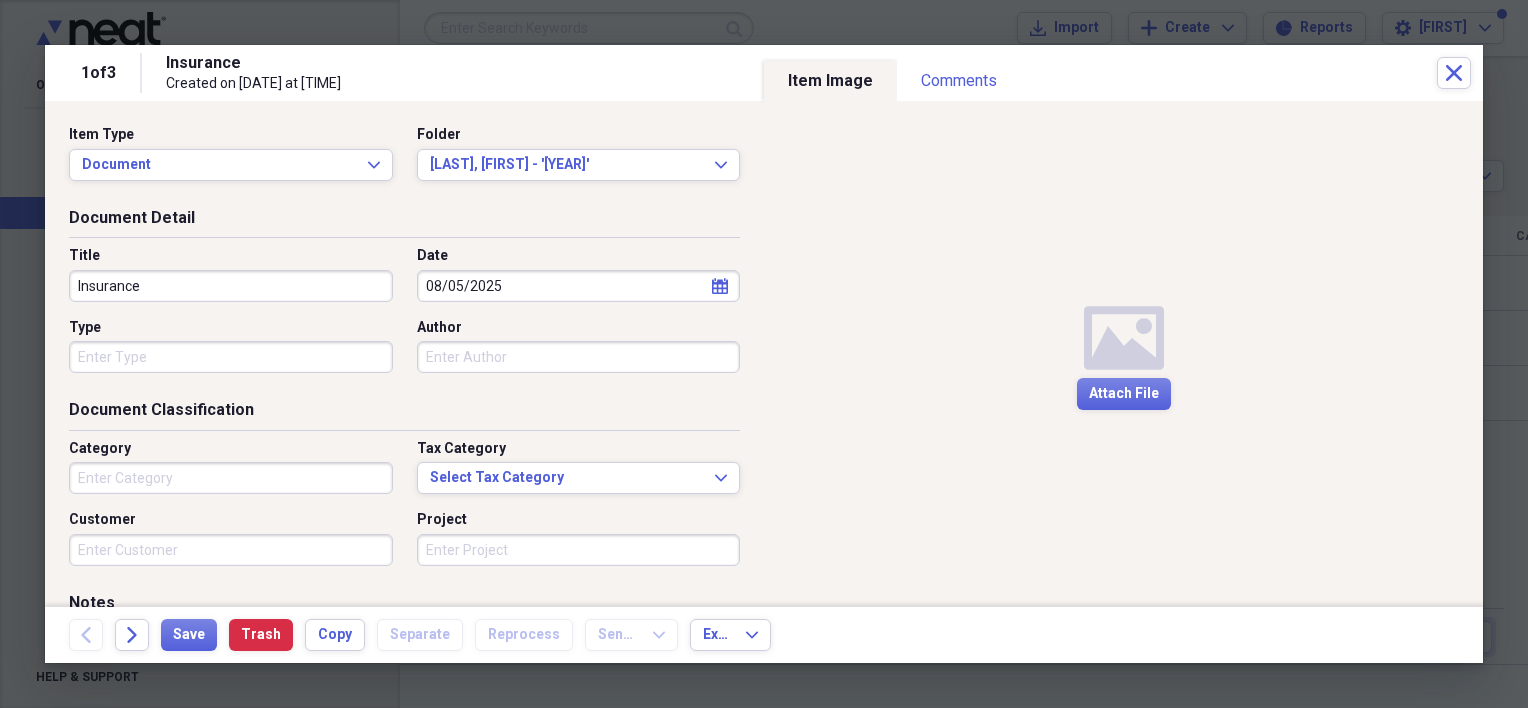 click on "Insurance" at bounding box center (231, 286) 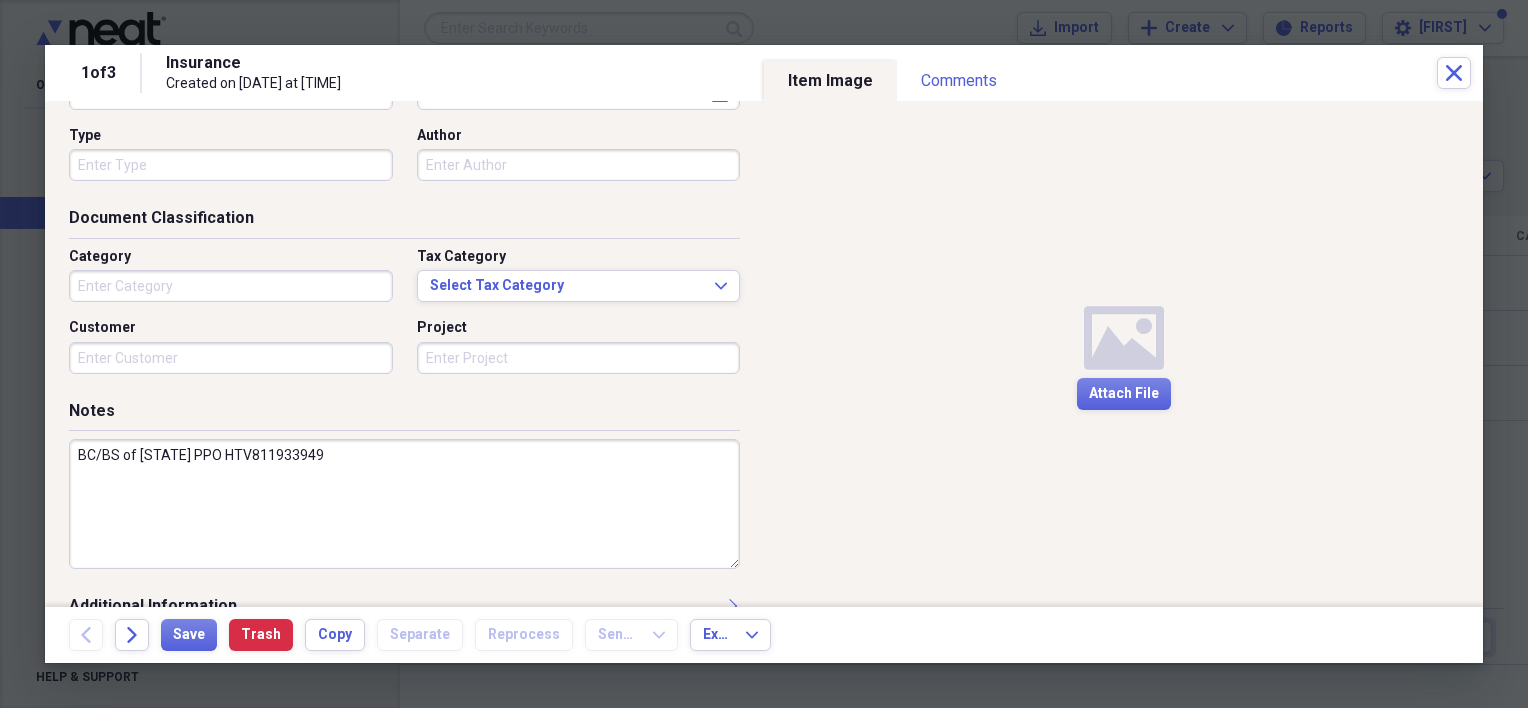scroll, scrollTop: 228, scrollLeft: 0, axis: vertical 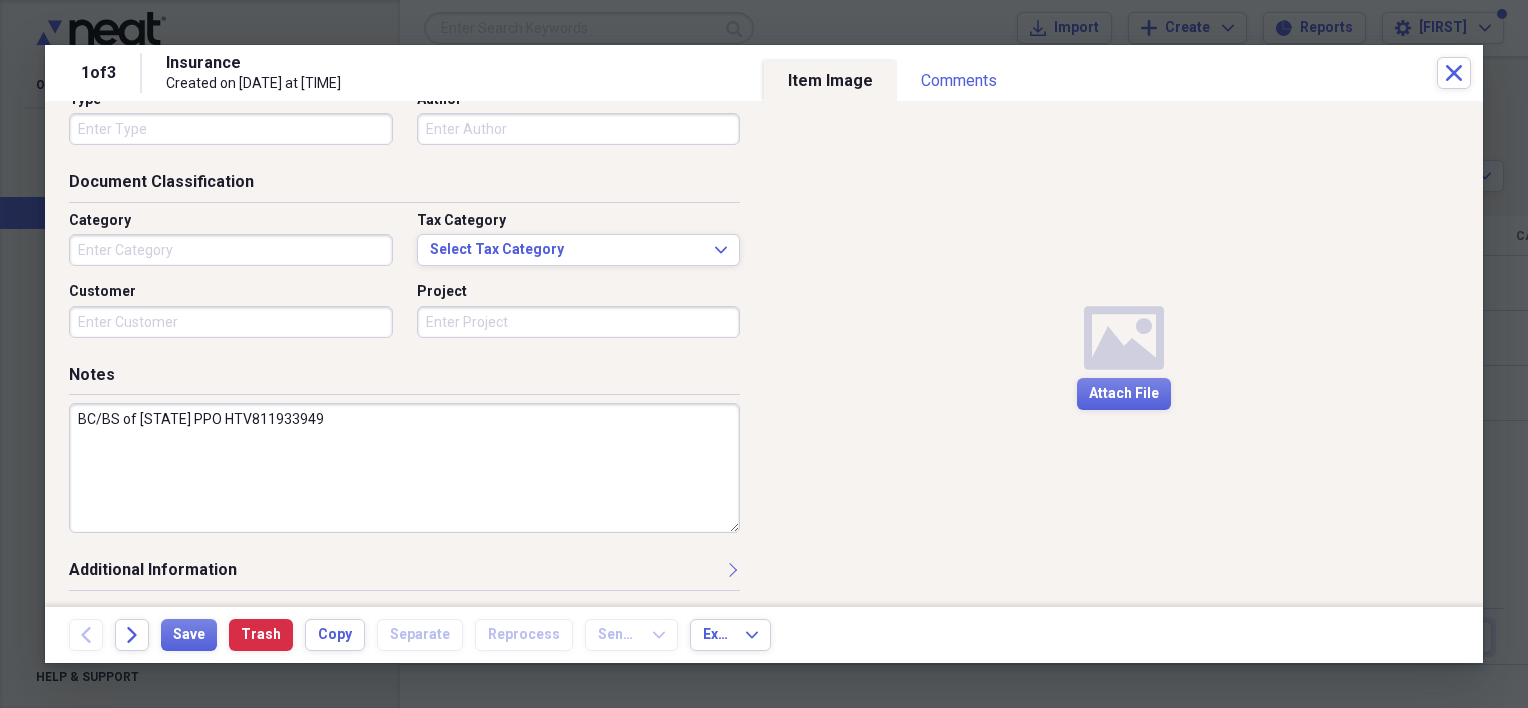 type on "Insurance/ Address, dob" 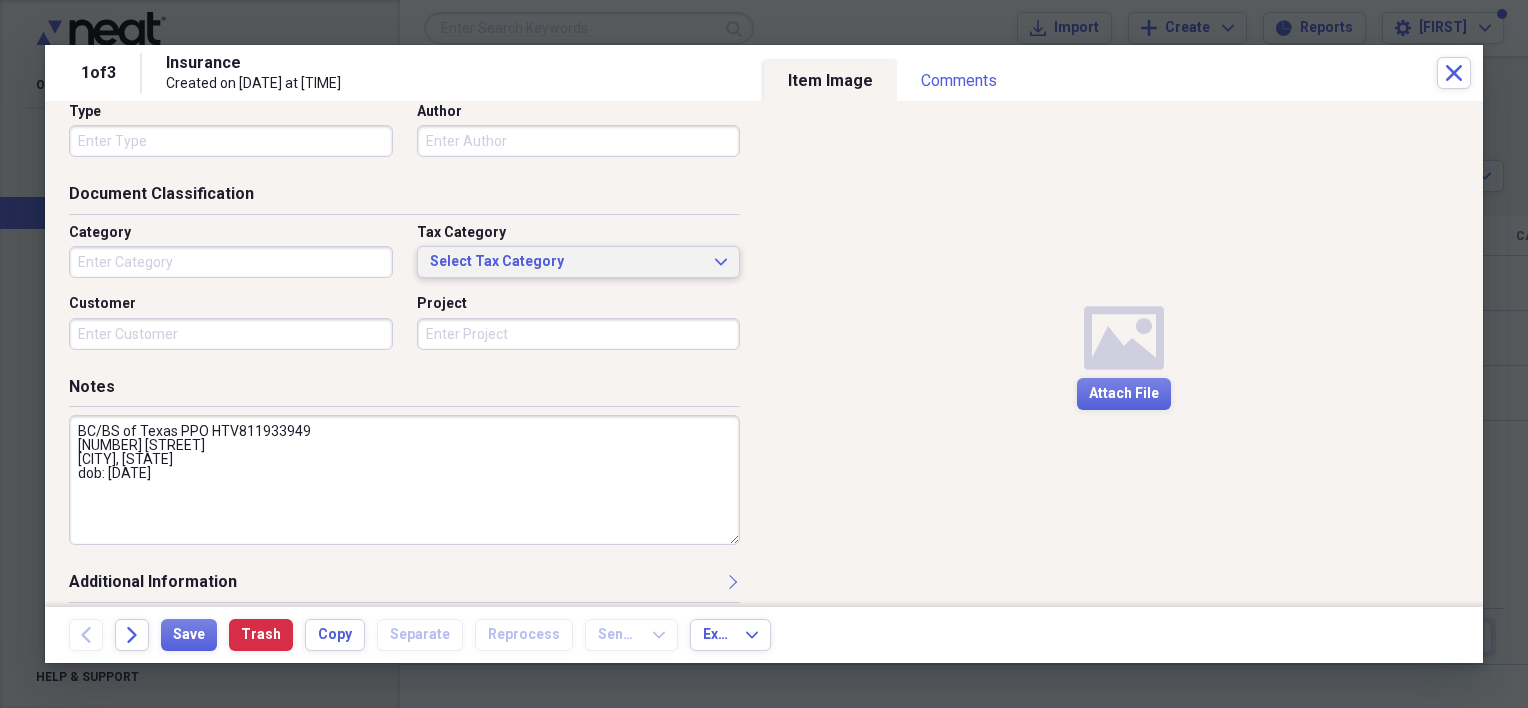 scroll, scrollTop: 228, scrollLeft: 0, axis: vertical 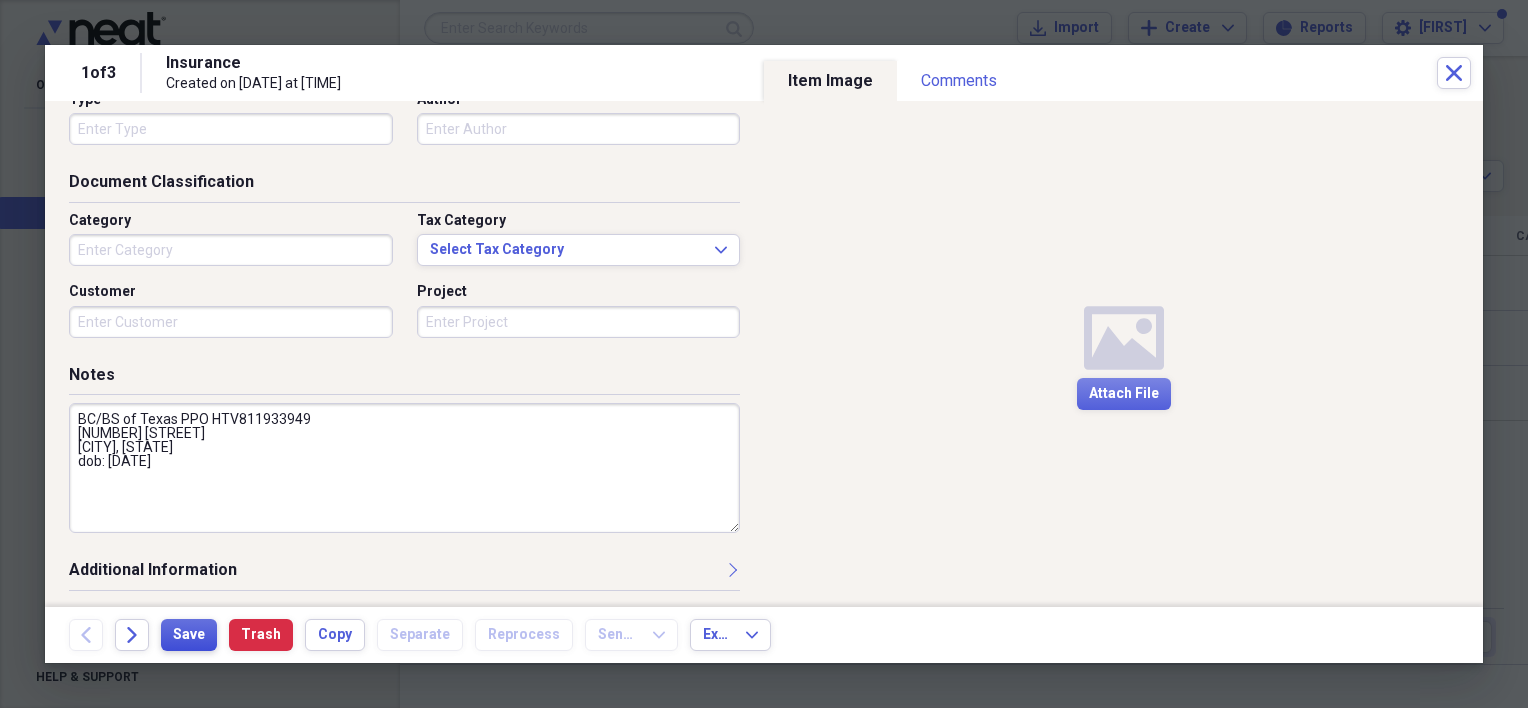type on "BC/BS of Texas PPO HTV811933949
[NUMBER] [STREET]
[CITY], [STATE]
dob: [DATE]" 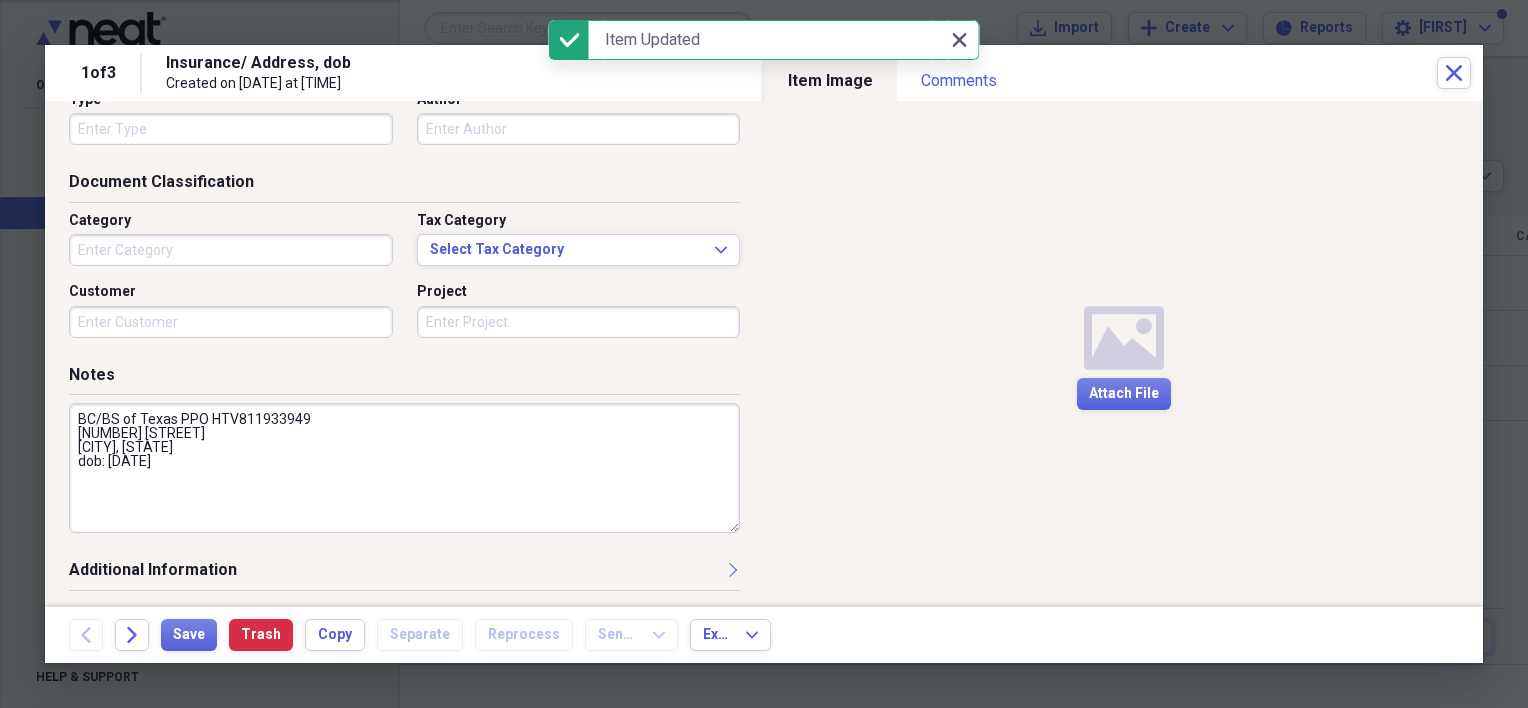 click 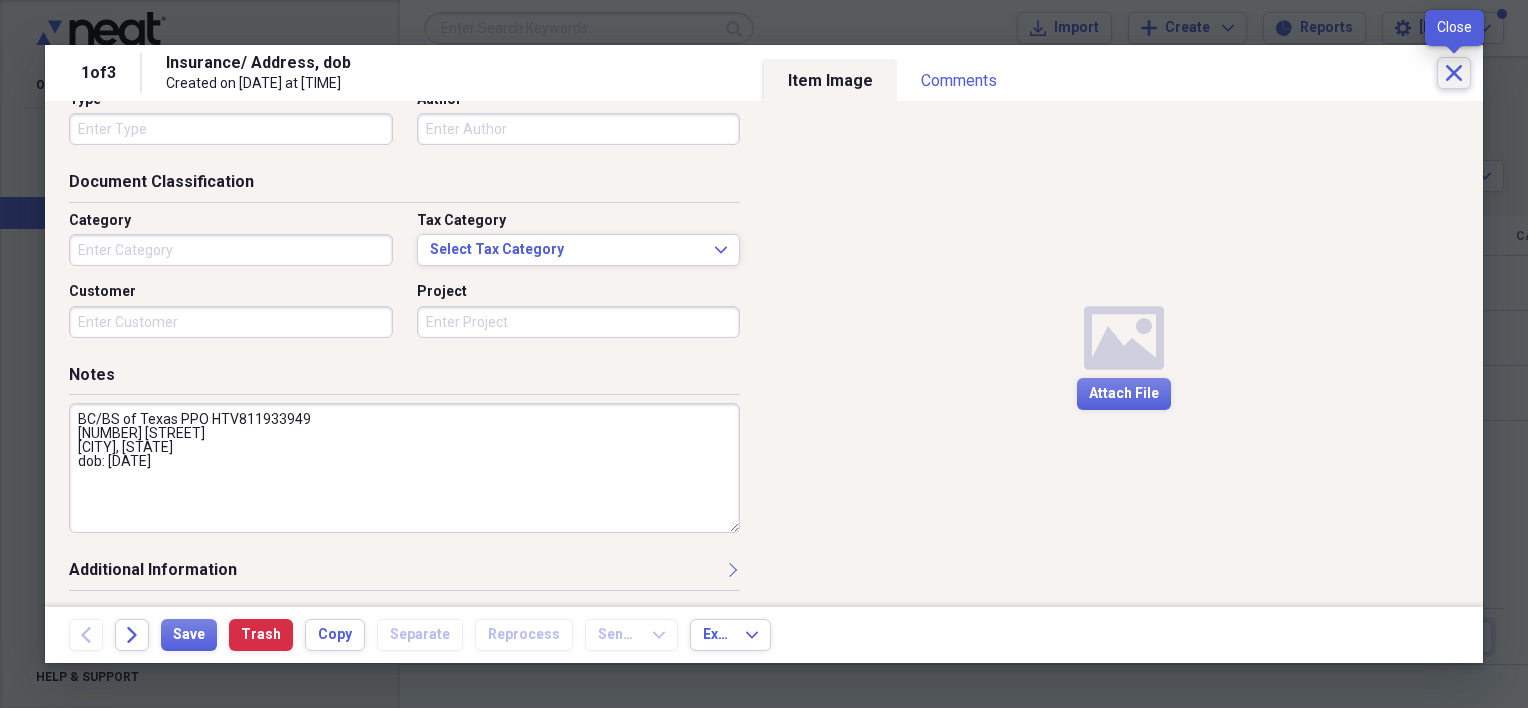 click on "Close" at bounding box center (1454, 73) 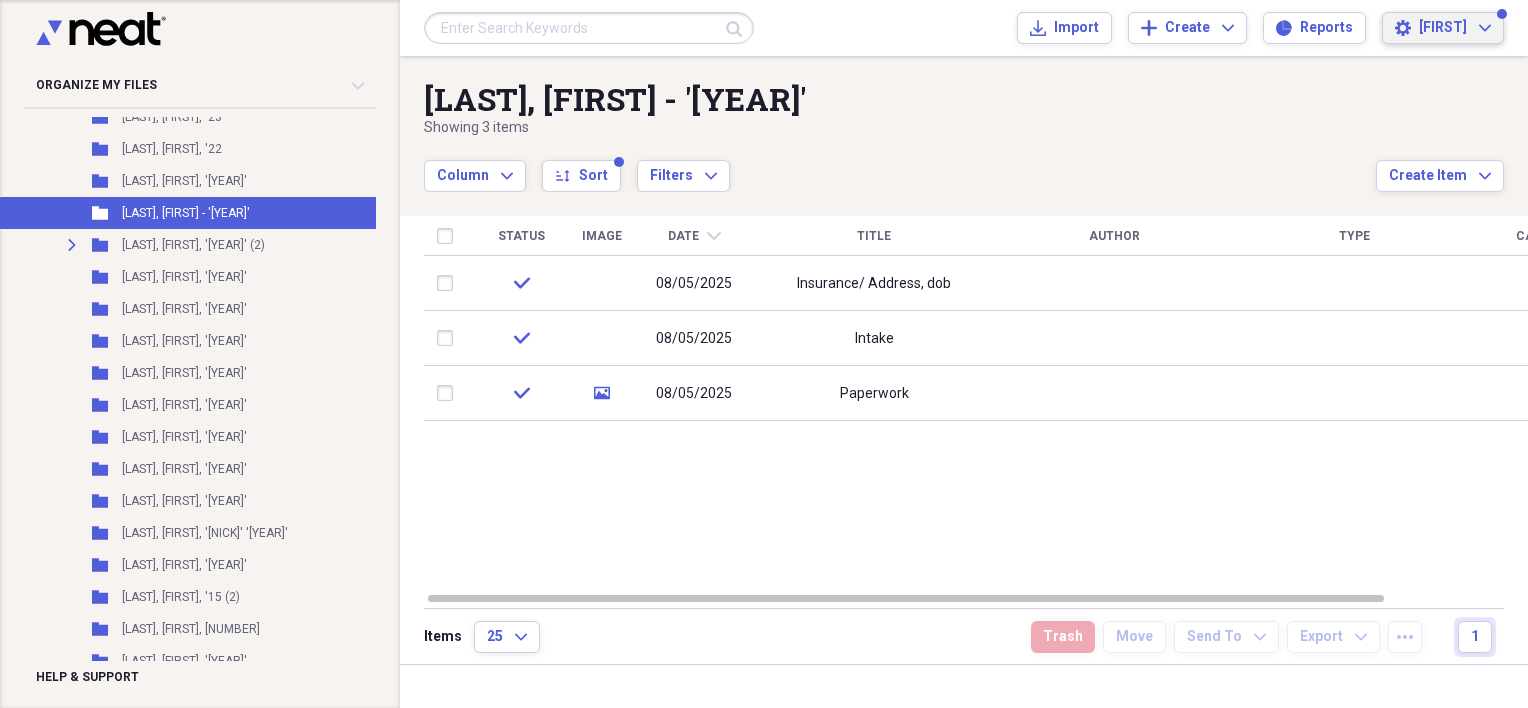 click on "[FIRST] [LAST]" at bounding box center (1455, 28) 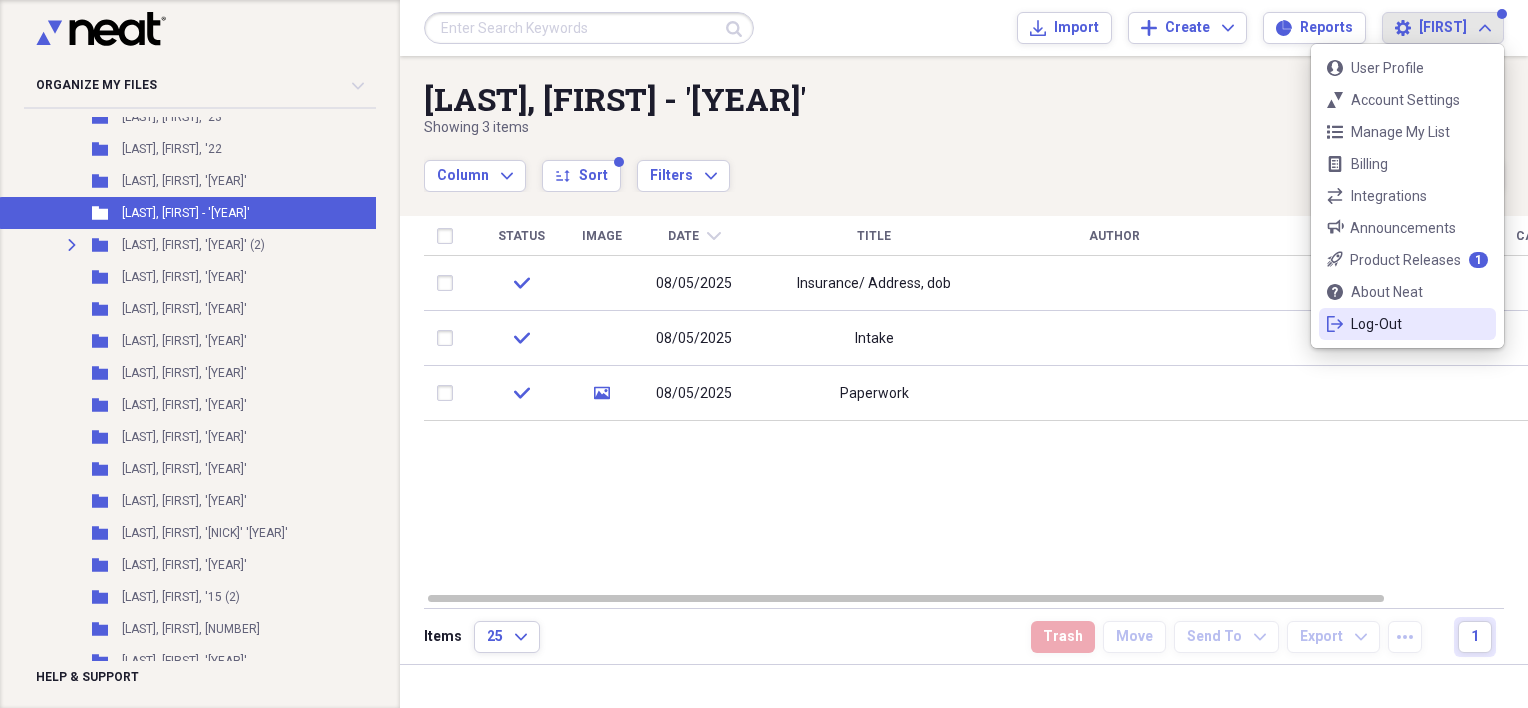 click on "logout Log-Out" at bounding box center [1407, 324] 